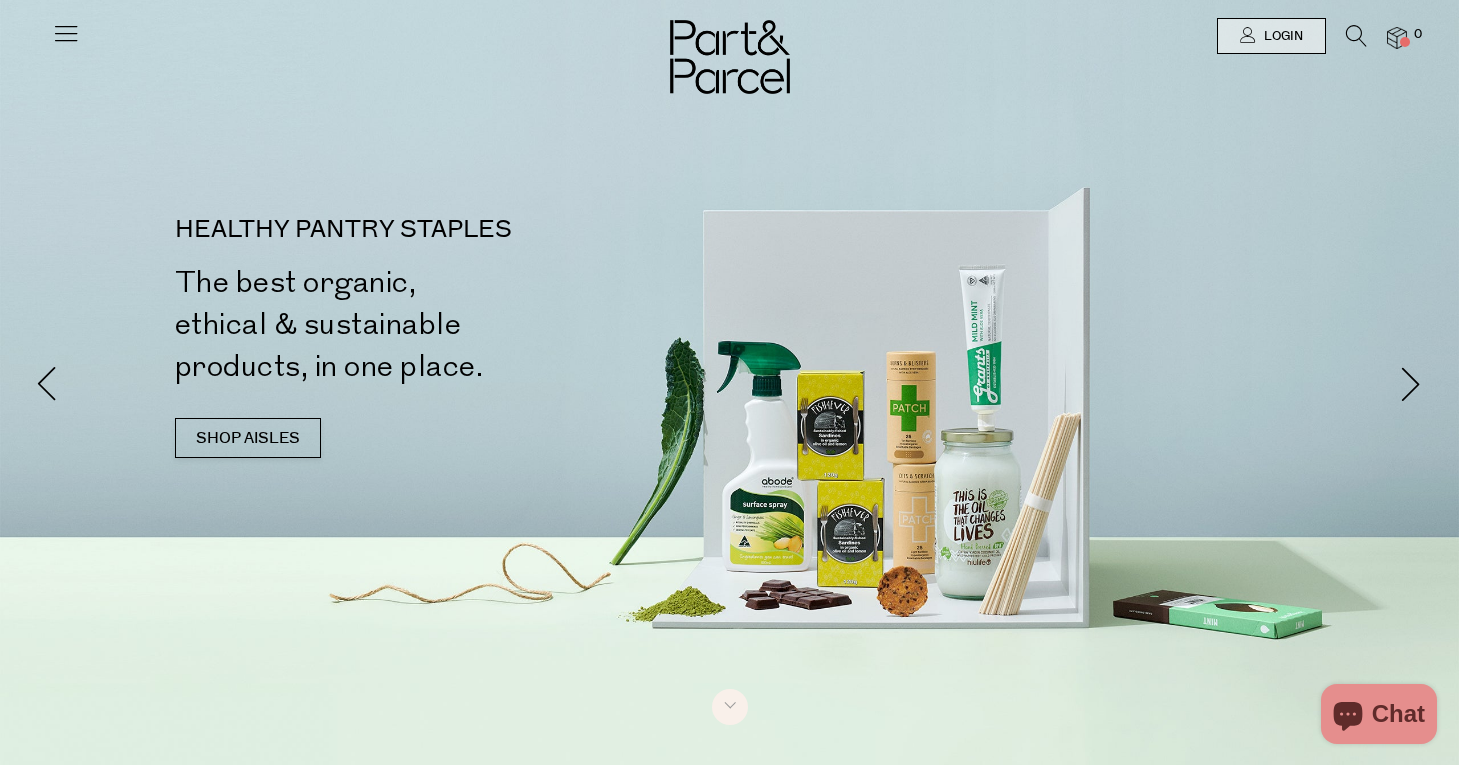 scroll, scrollTop: 0, scrollLeft: 0, axis: both 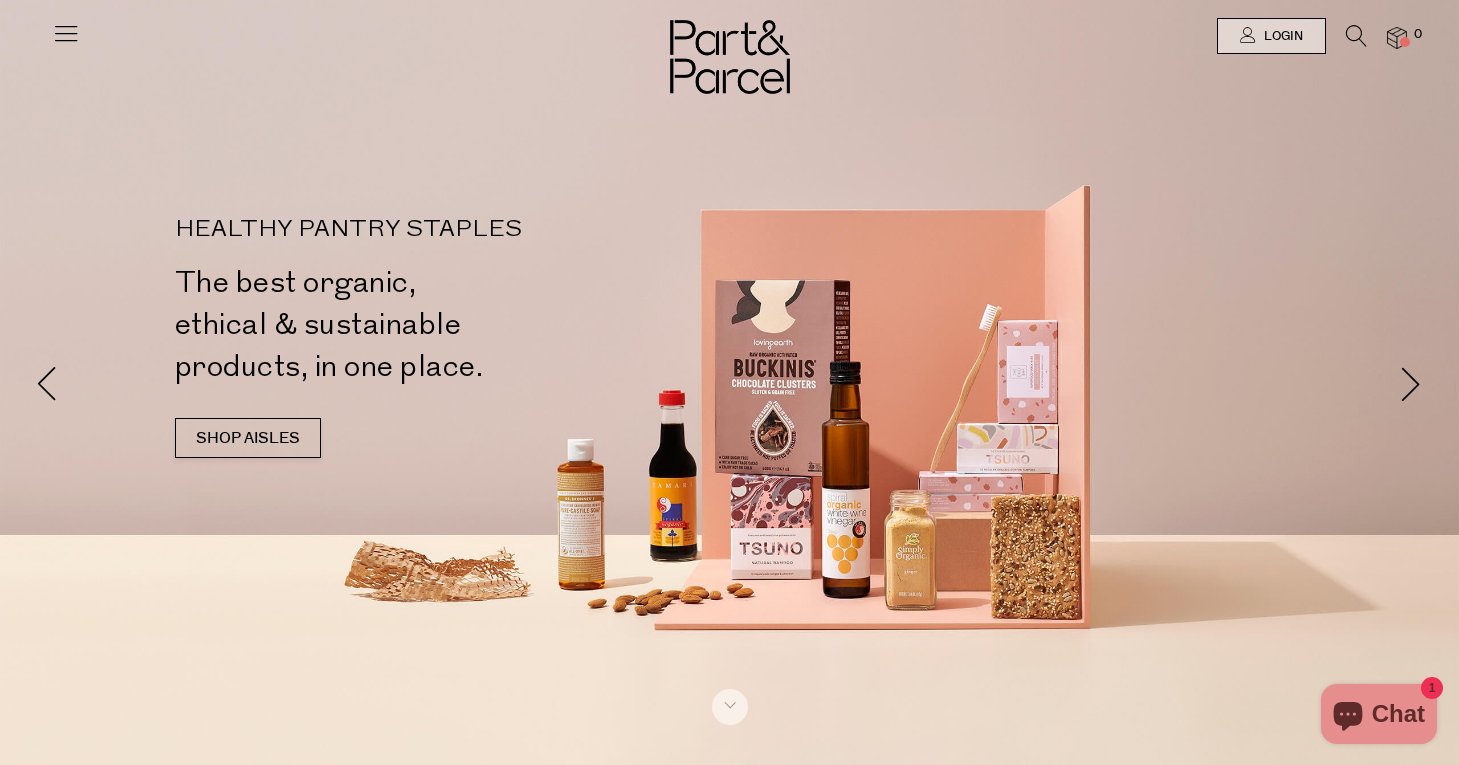 click at bounding box center [66, 33] 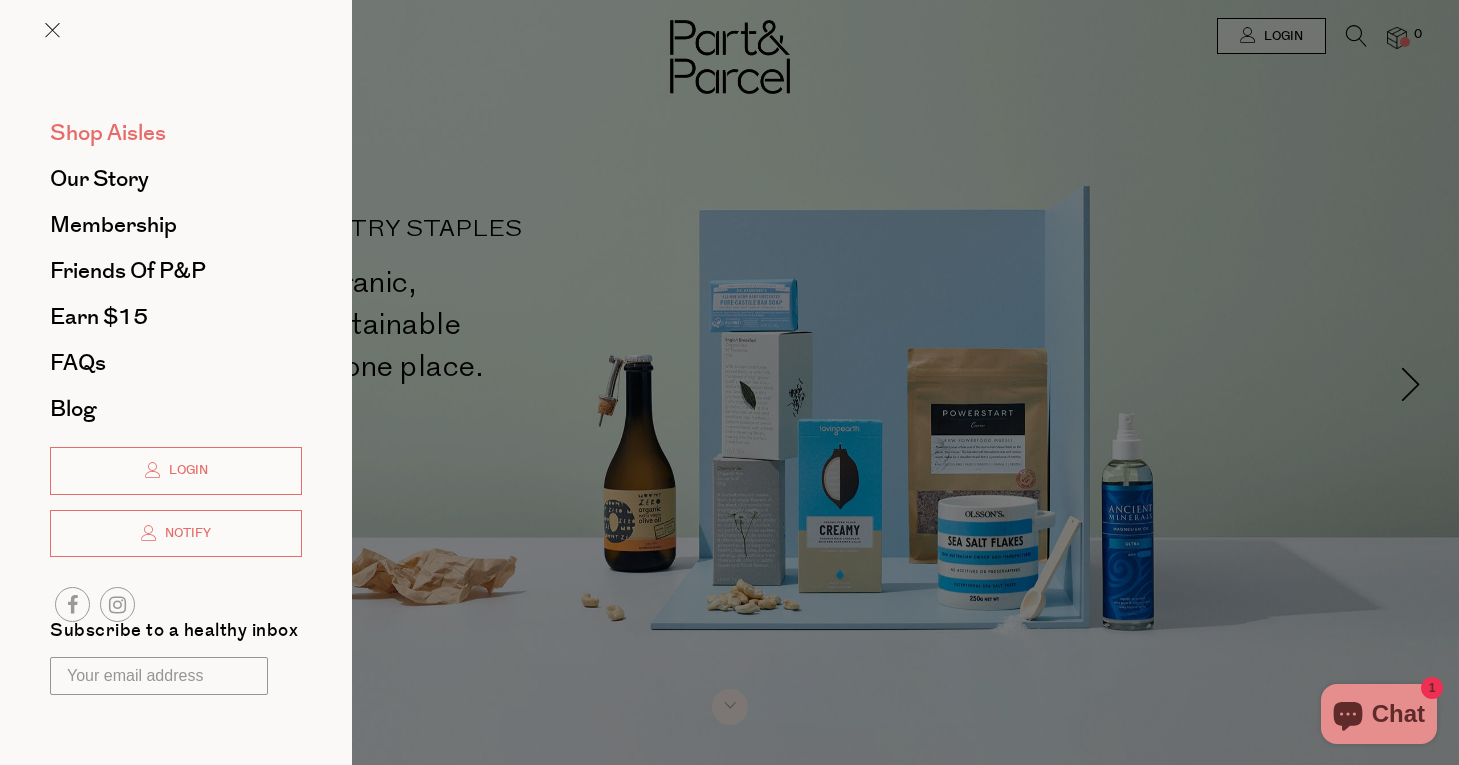 click on "Shop Aisles" at bounding box center (108, 133) 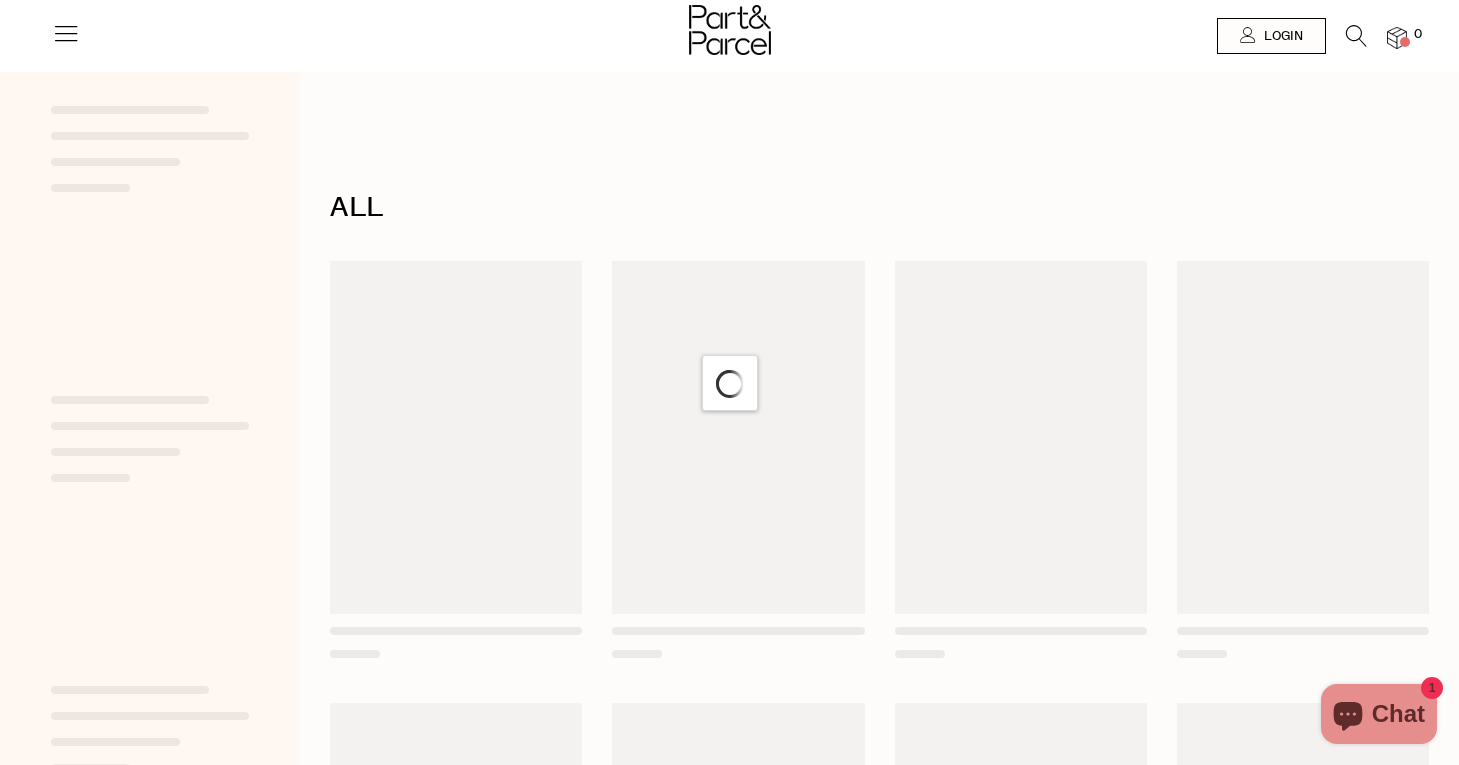 scroll, scrollTop: 0, scrollLeft: 0, axis: both 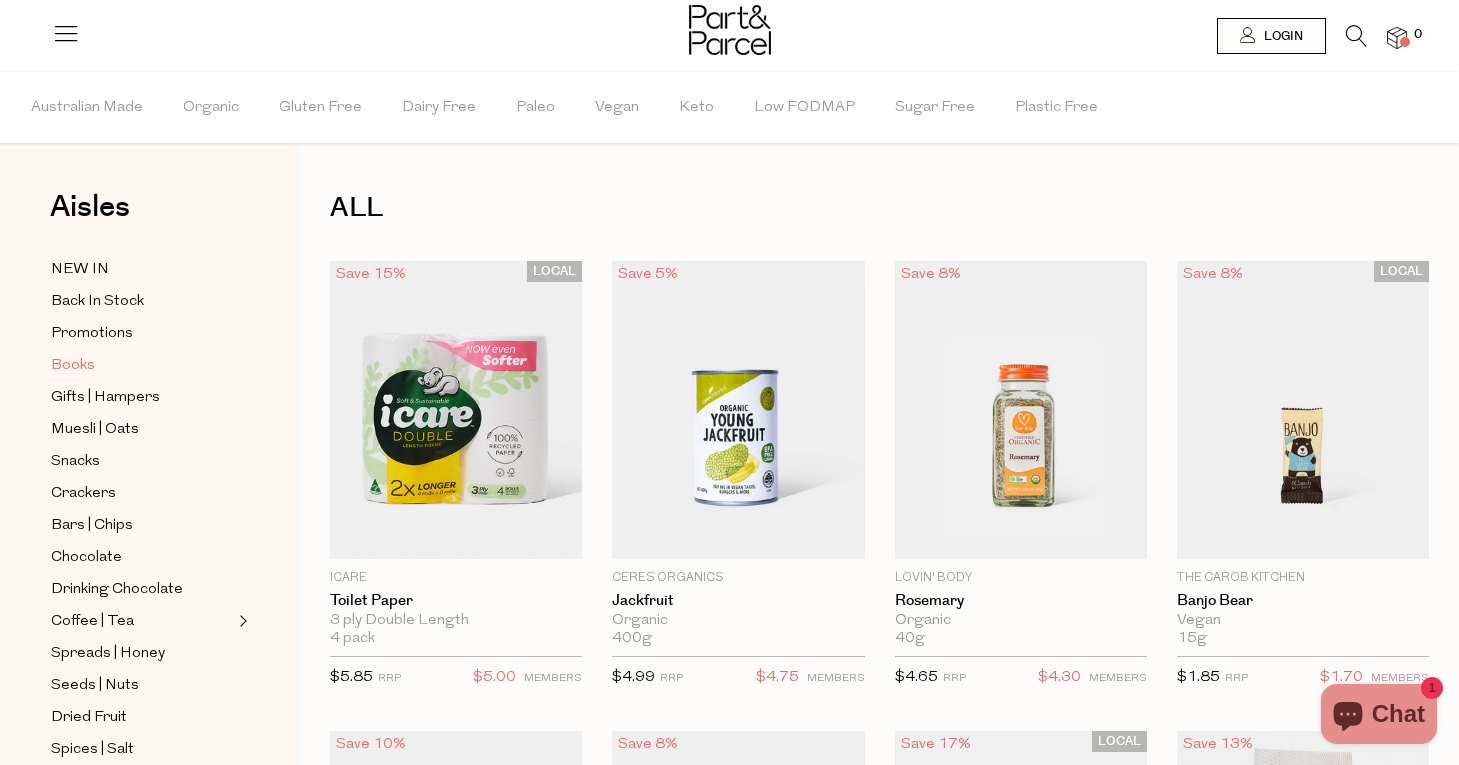 click on "Books" at bounding box center [73, 366] 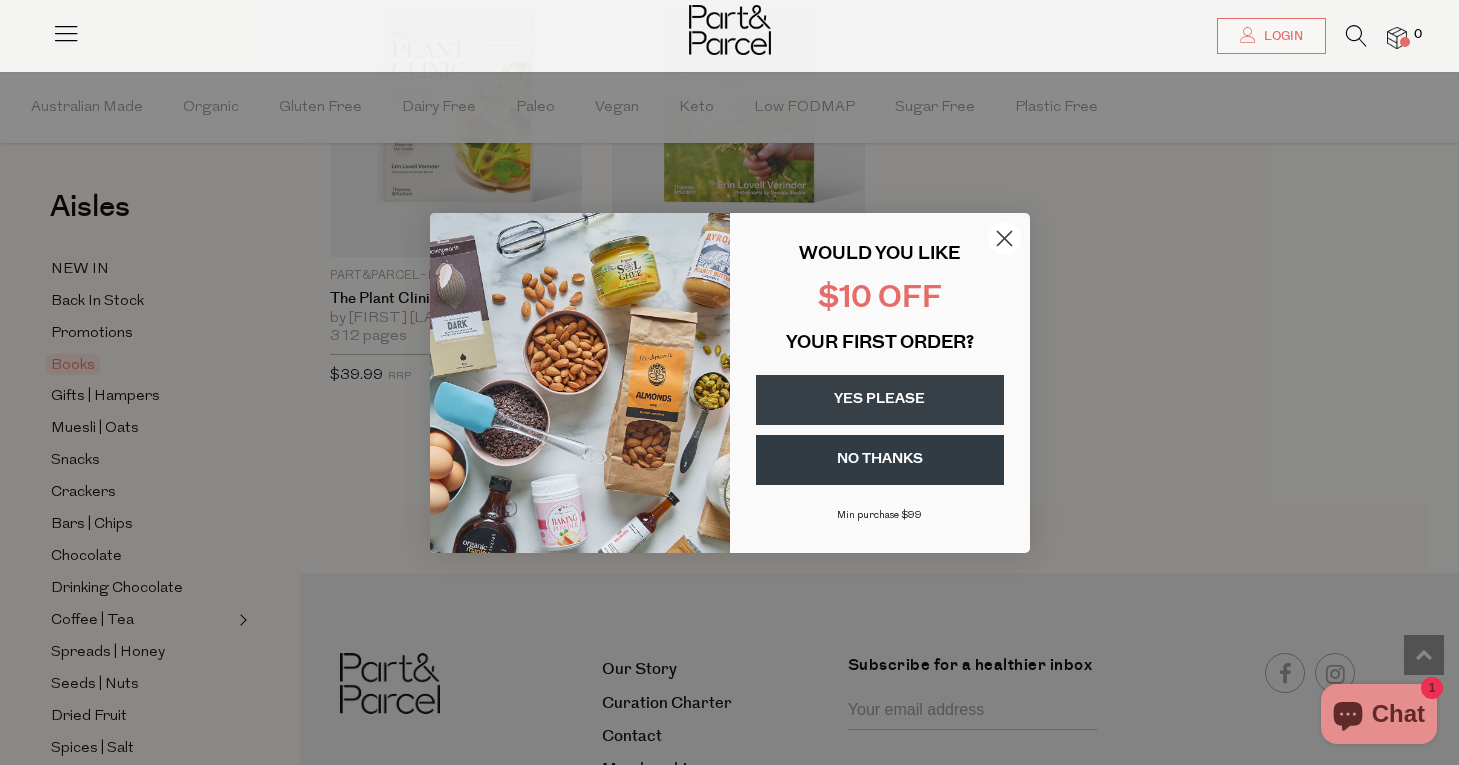 scroll, scrollTop: 1414, scrollLeft: 0, axis: vertical 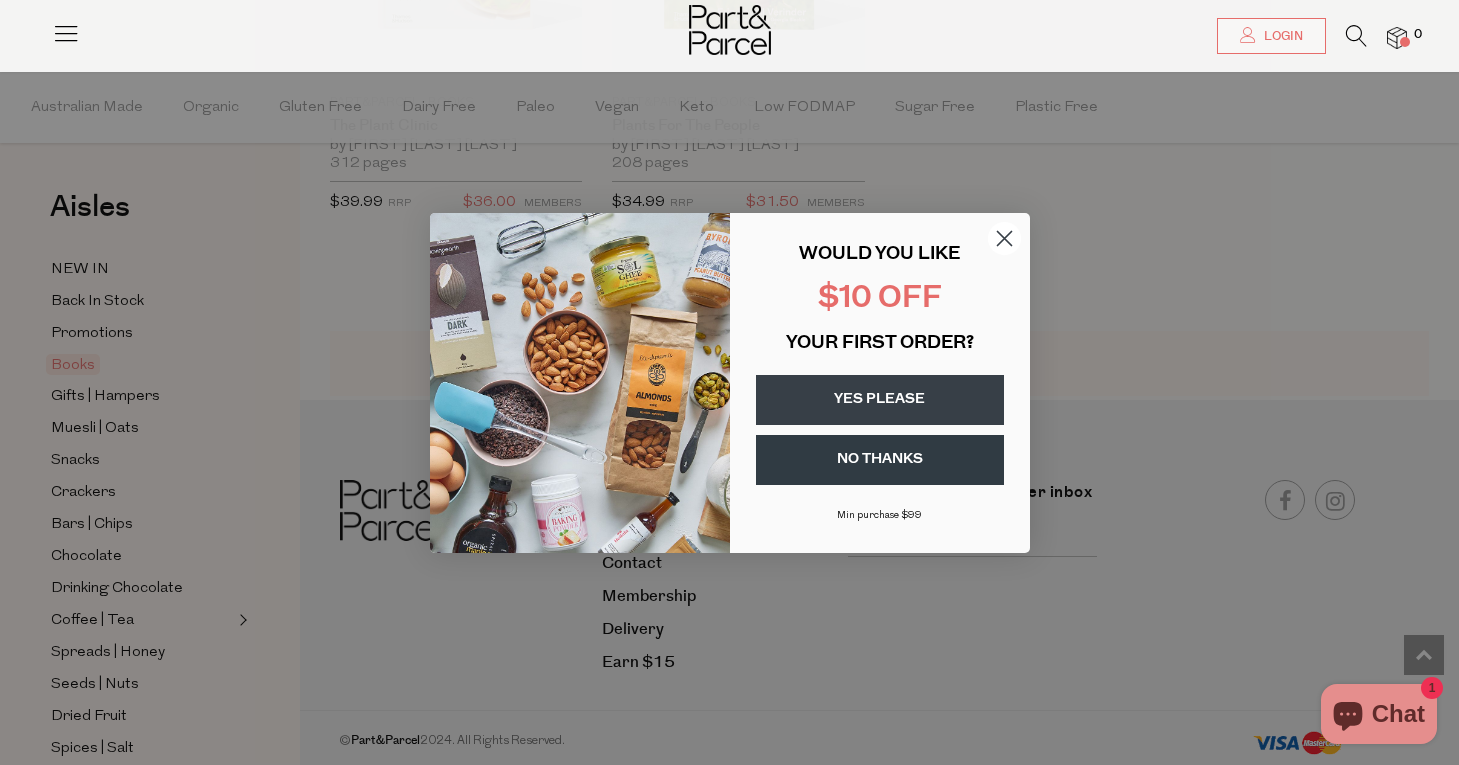 click 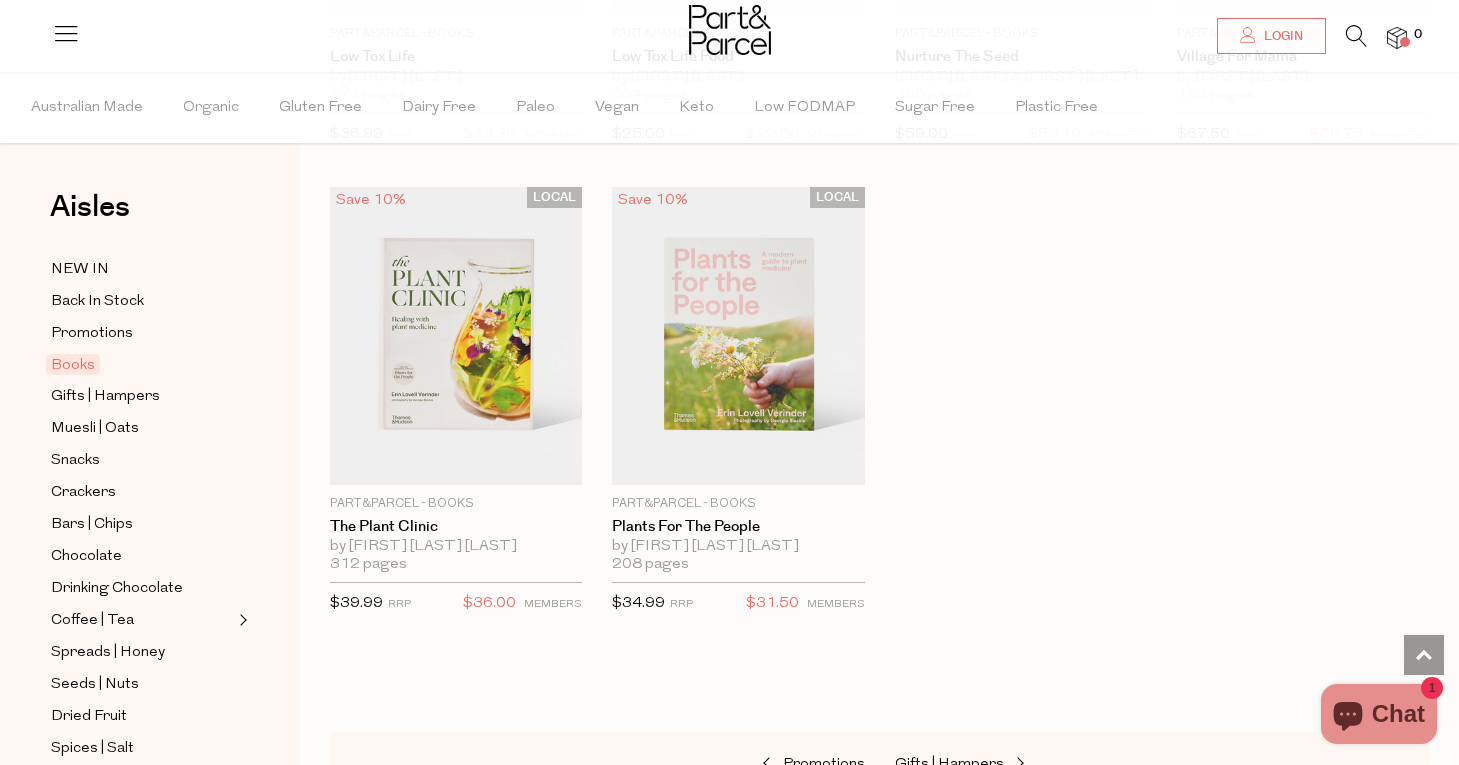 scroll, scrollTop: 0, scrollLeft: 0, axis: both 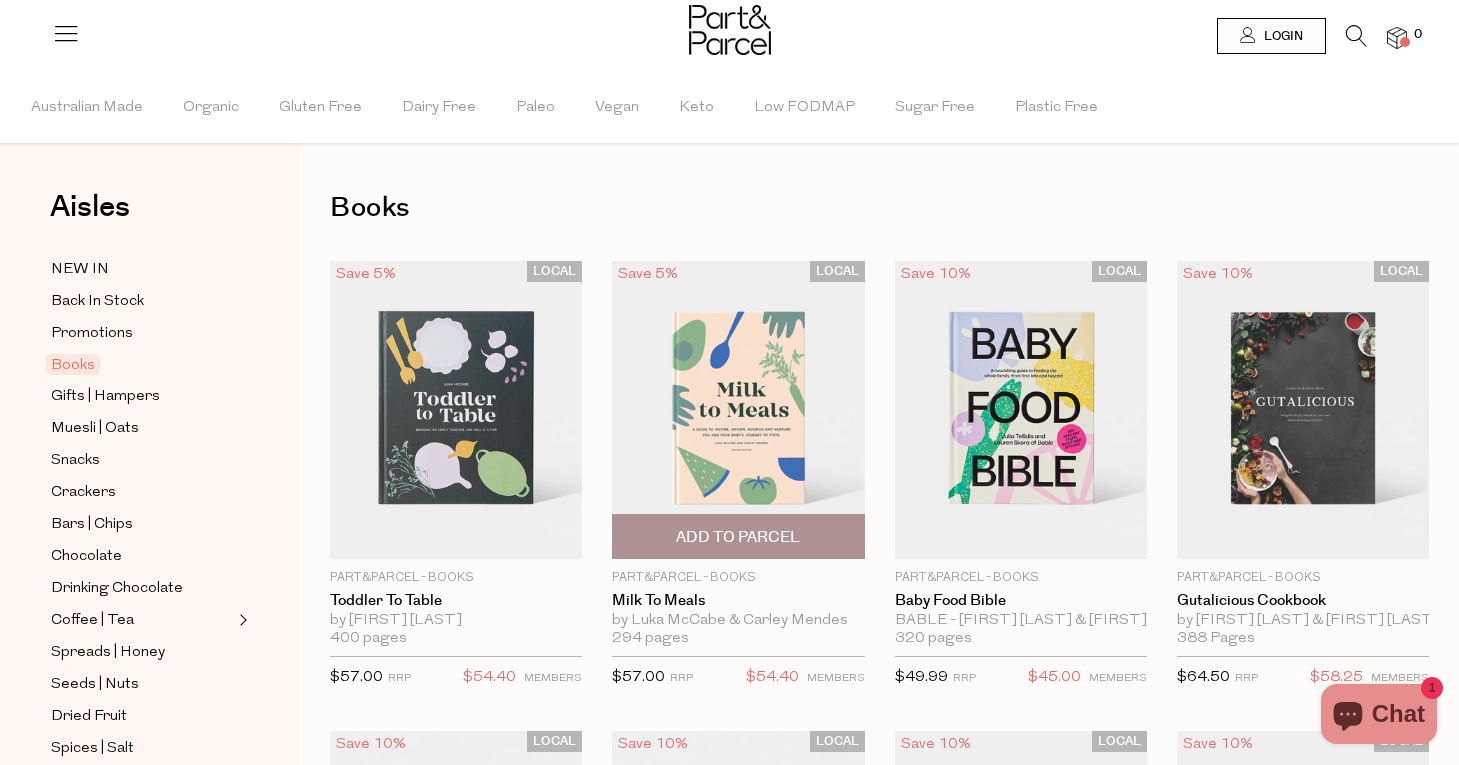 click on "Add To Parcel" at bounding box center (738, 537) 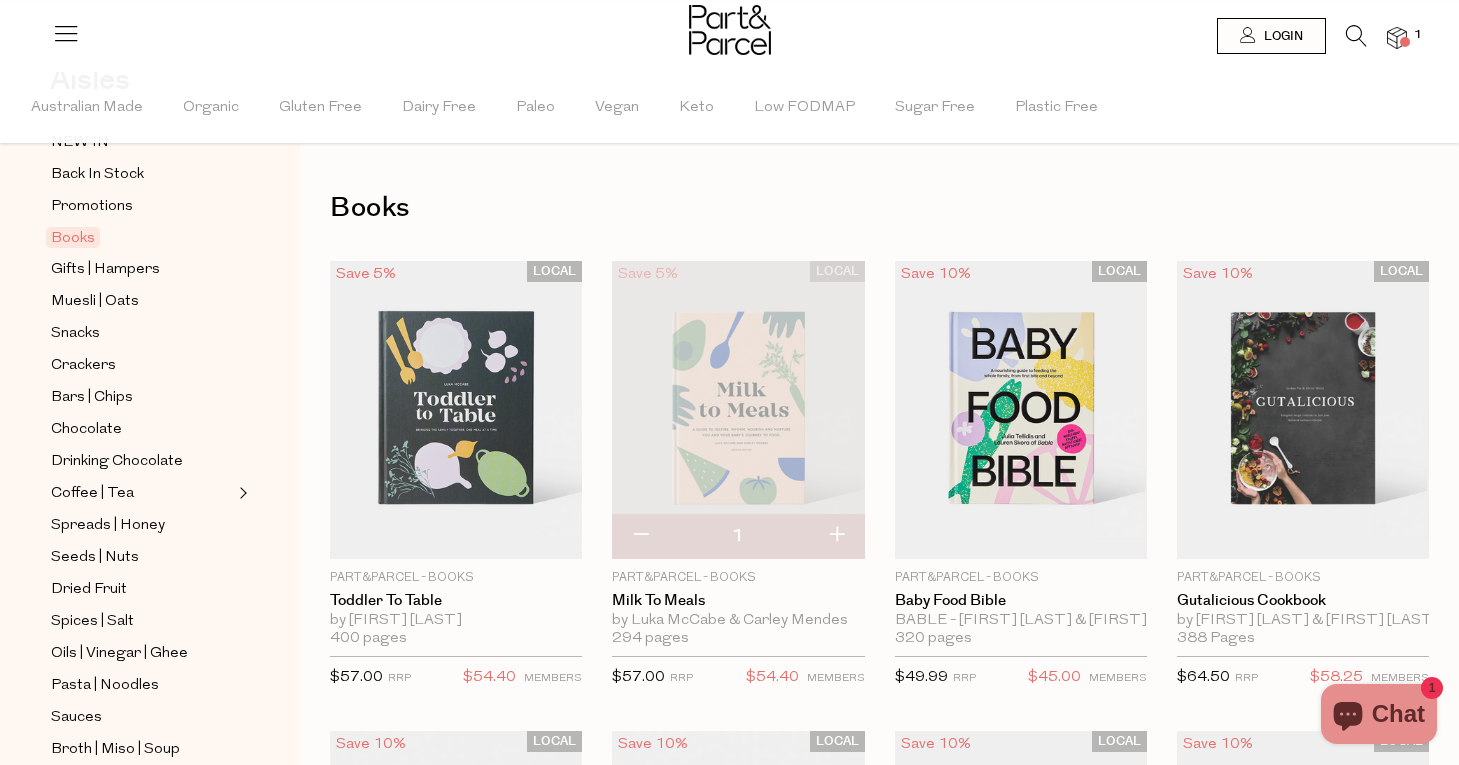 scroll, scrollTop: 0, scrollLeft: 0, axis: both 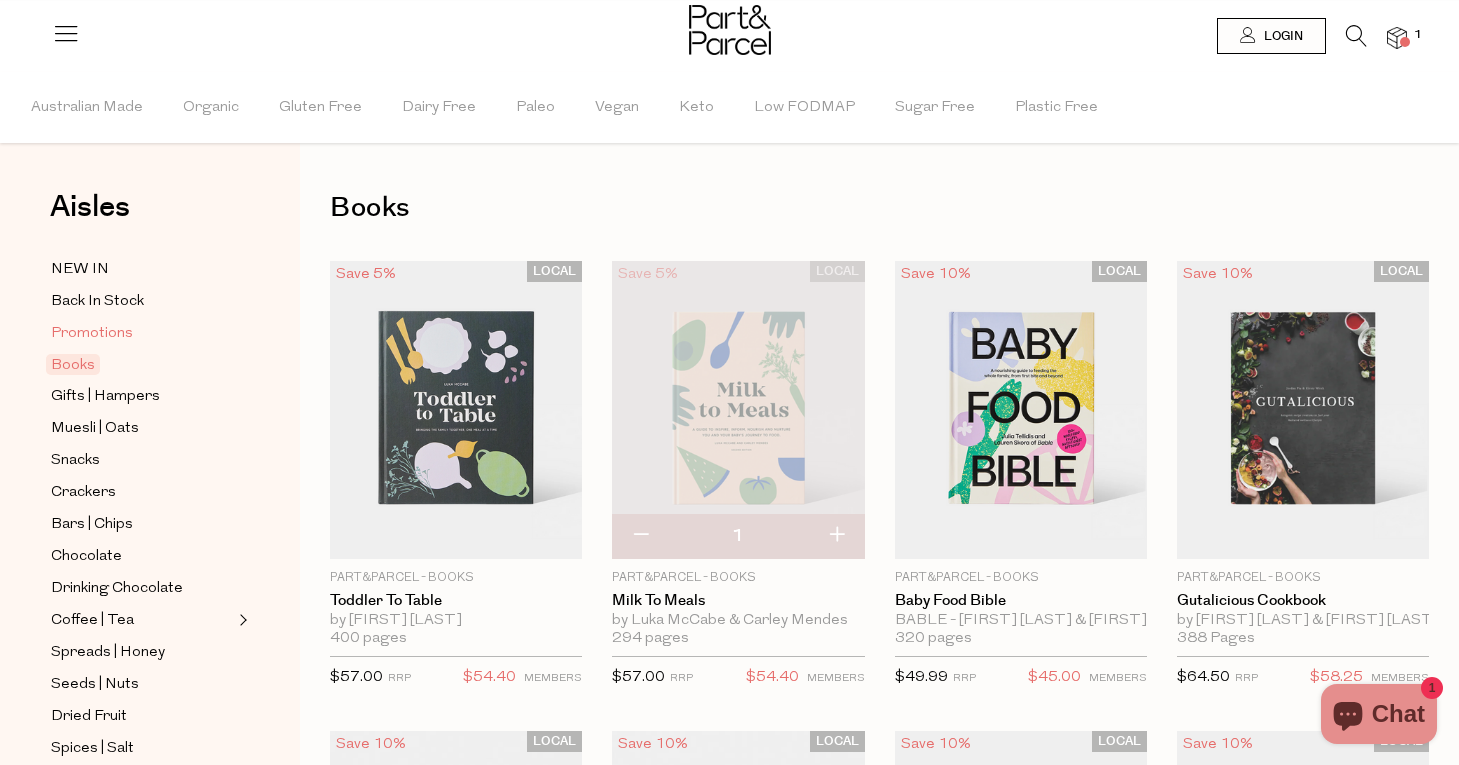 click on "Promotions" at bounding box center [92, 334] 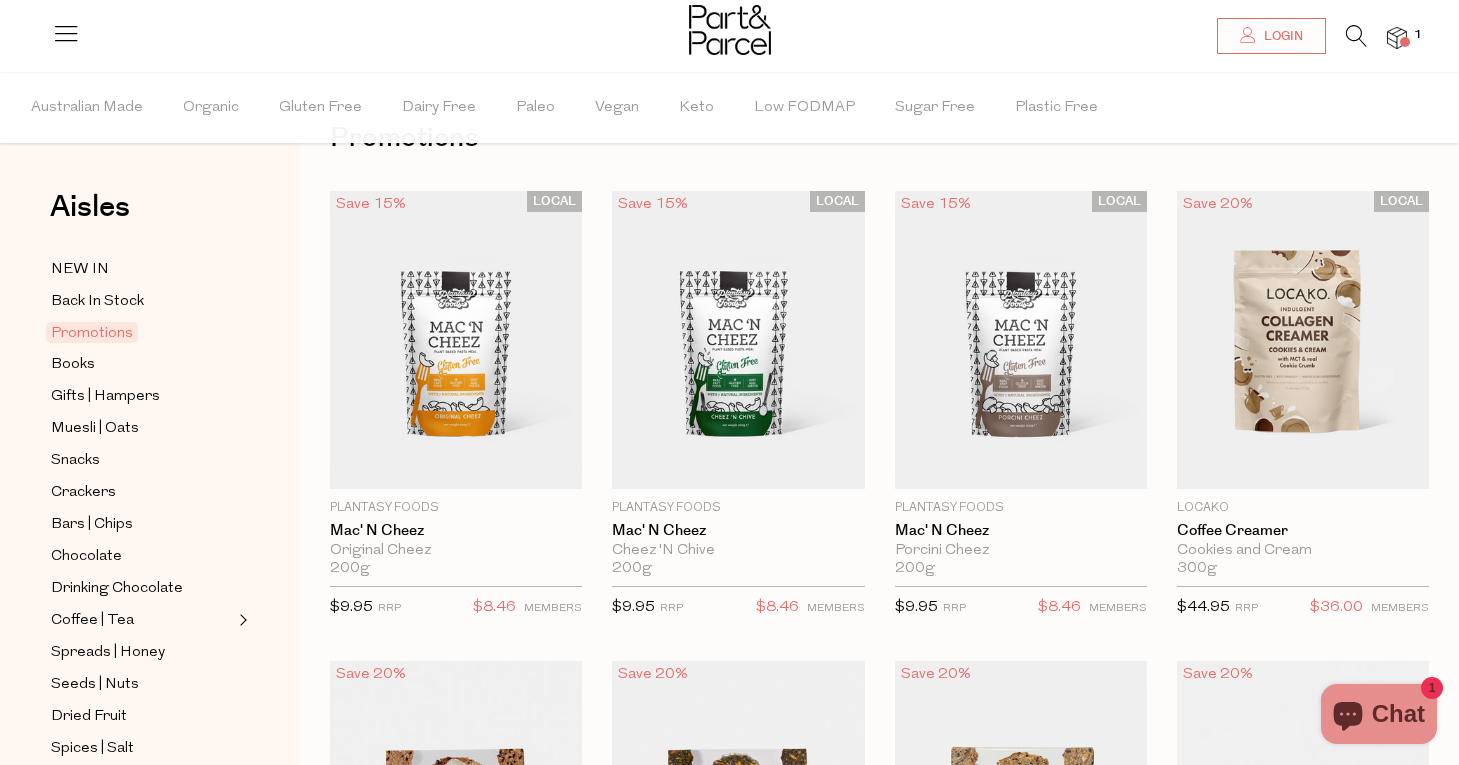 scroll, scrollTop: 75, scrollLeft: 0, axis: vertical 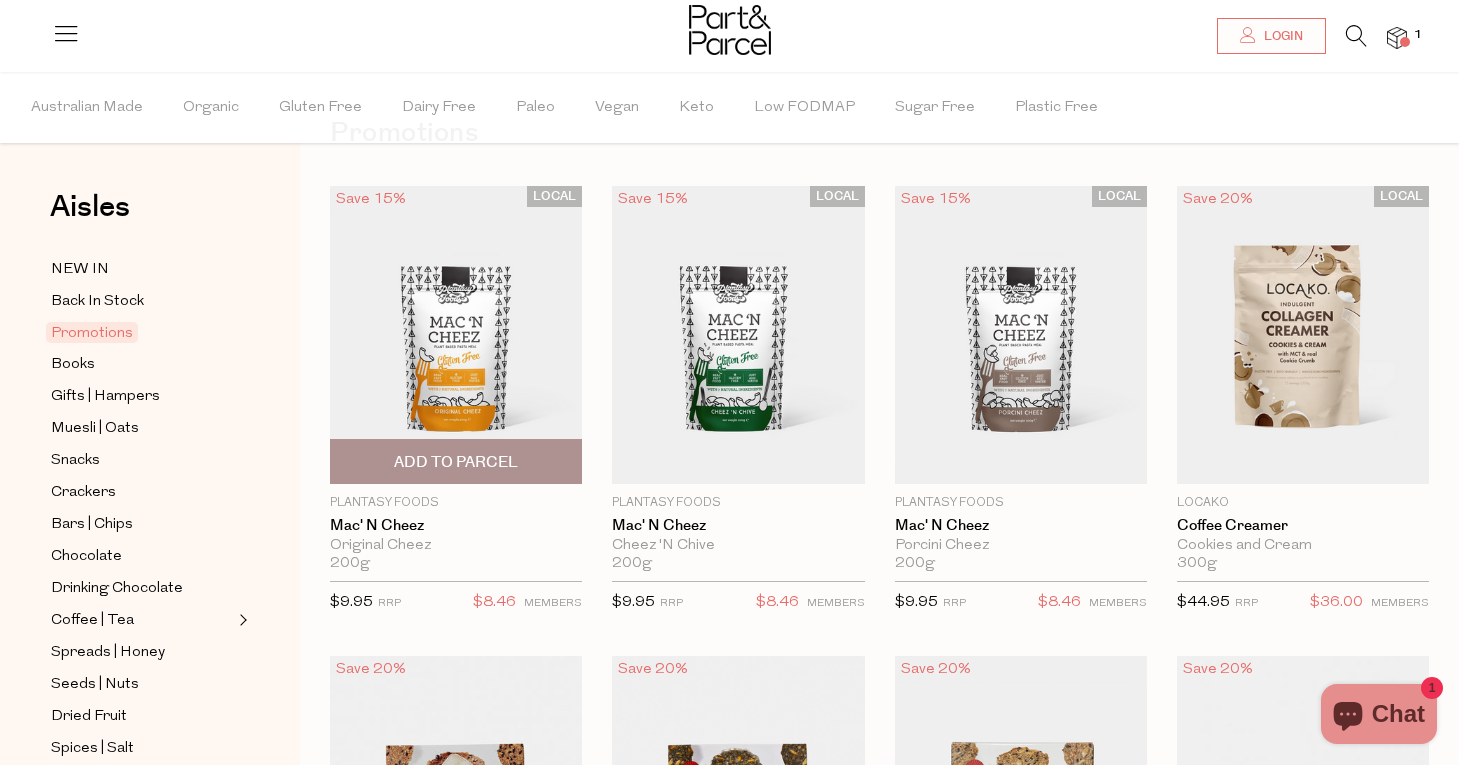 click at bounding box center [456, 335] 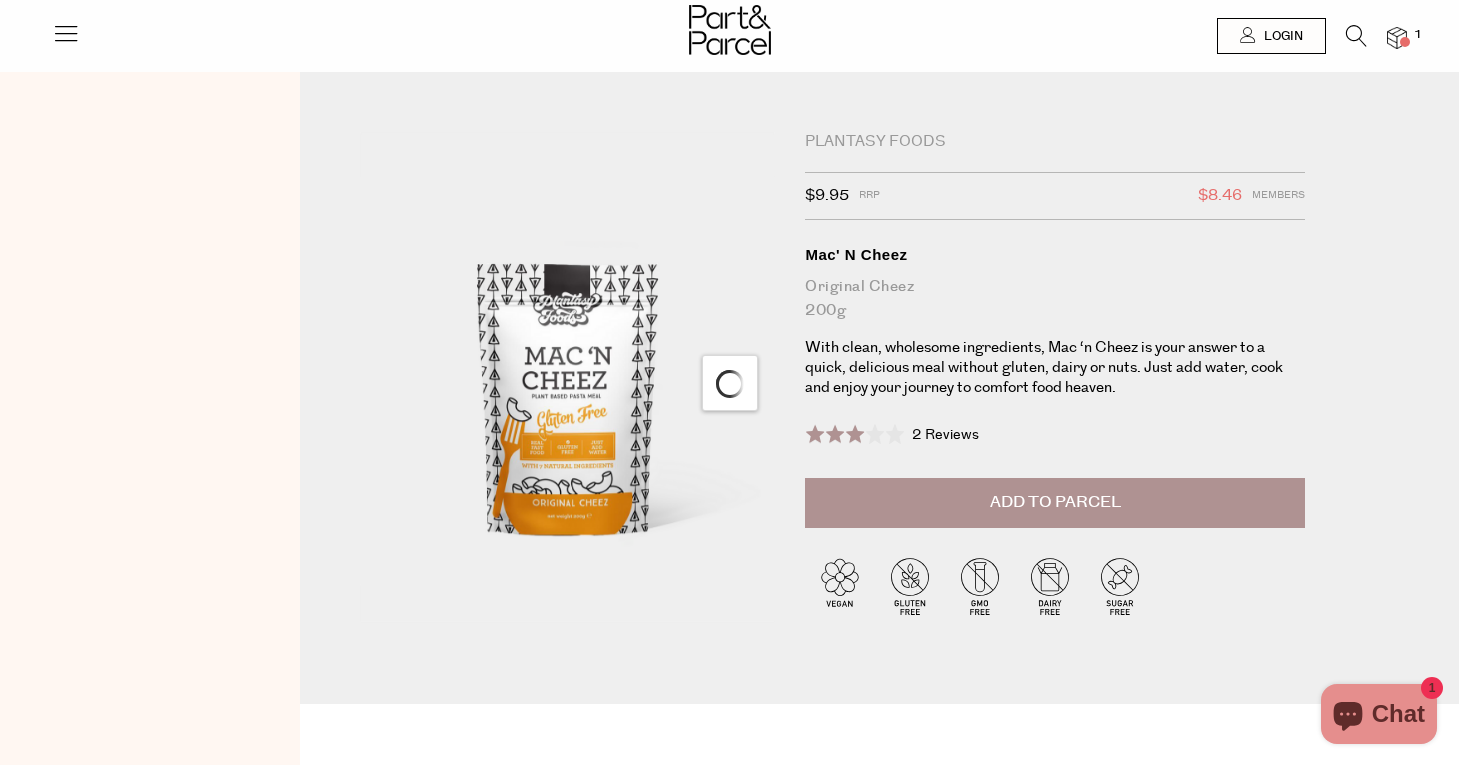 scroll, scrollTop: 0, scrollLeft: 0, axis: both 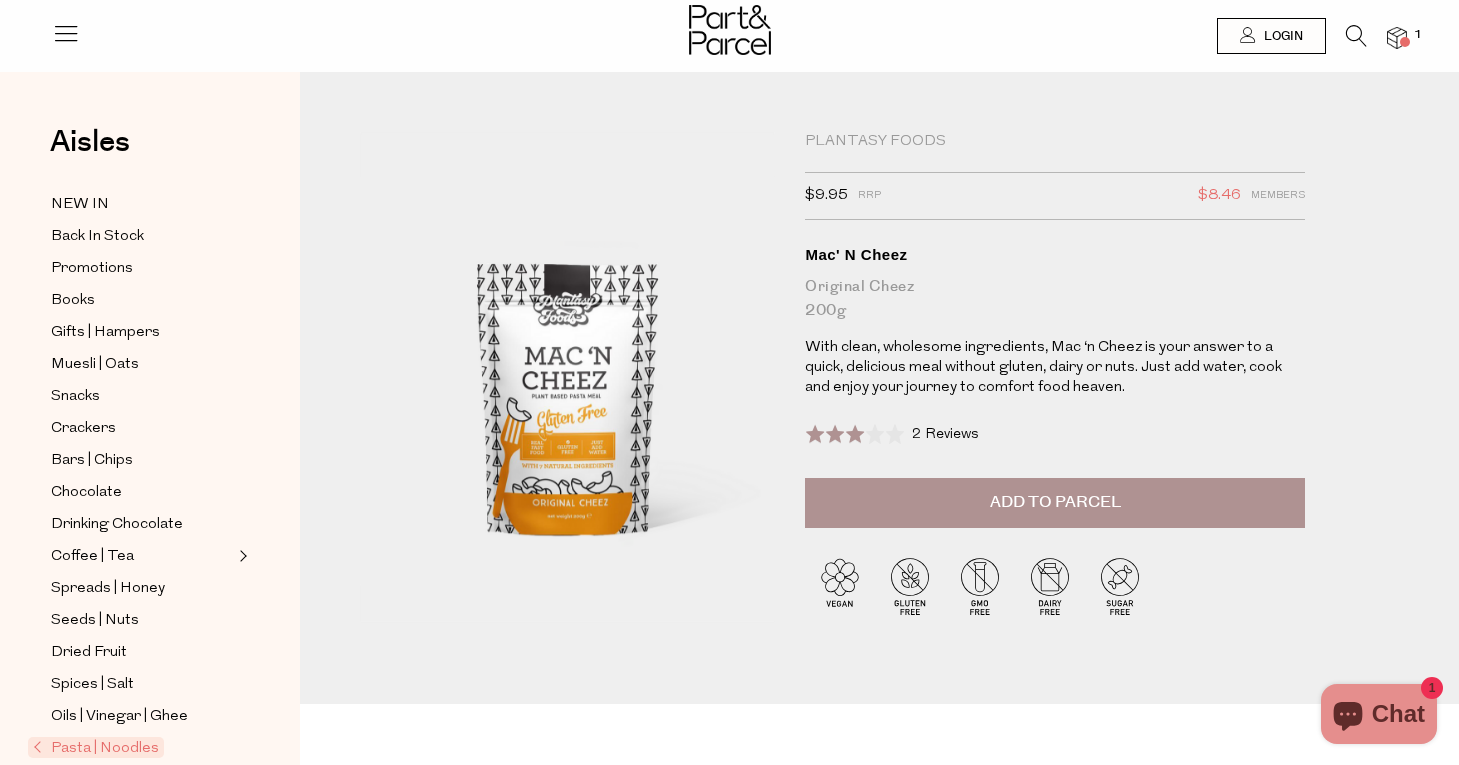 click on "2 Reviews" at bounding box center (945, 434) 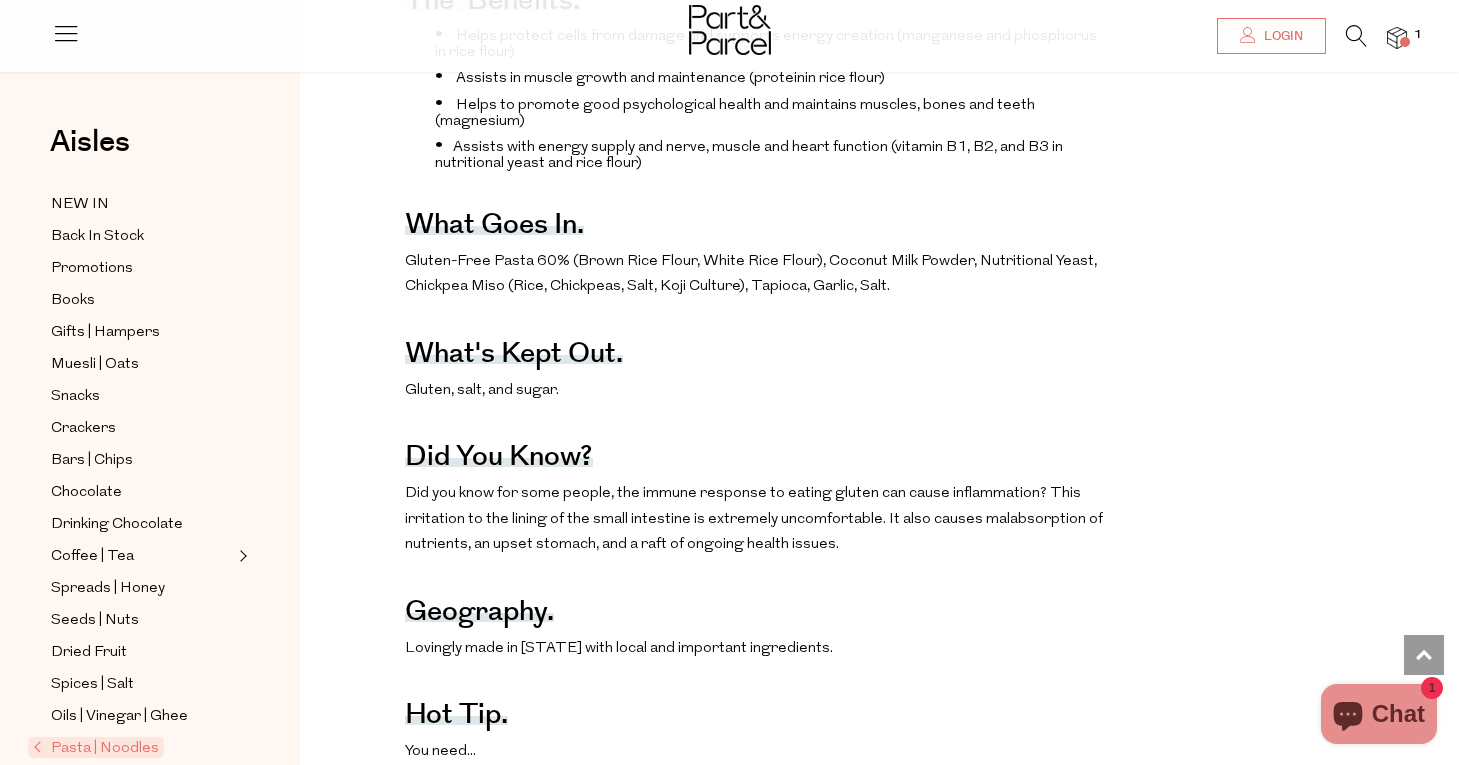 scroll, scrollTop: 810, scrollLeft: 0, axis: vertical 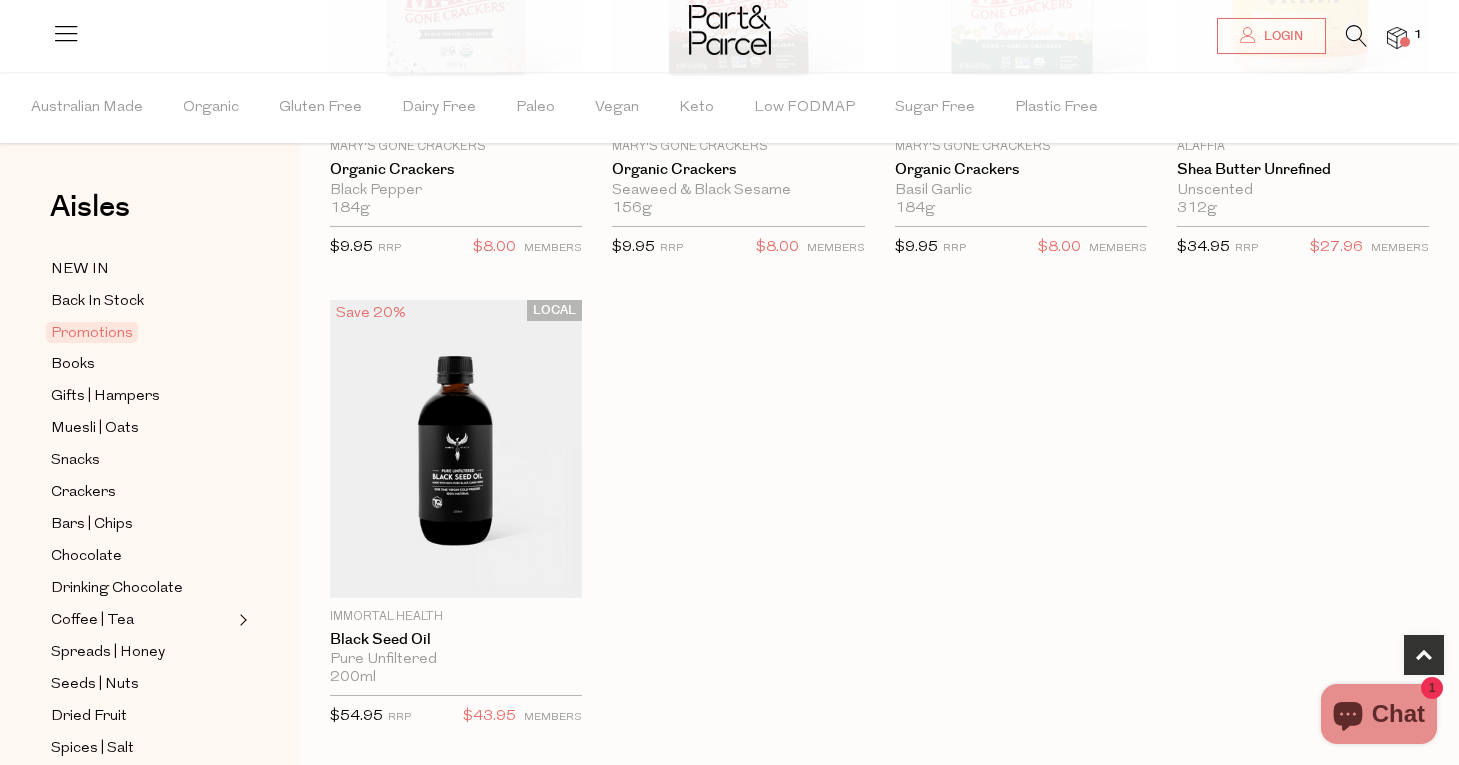 click on "LOCAL
Save 15%
1
Add To Parcel
Plantasy Foods
Mac' N Cheez
Original Cheez
200g
Only 24 Available" at bounding box center [864, 65] 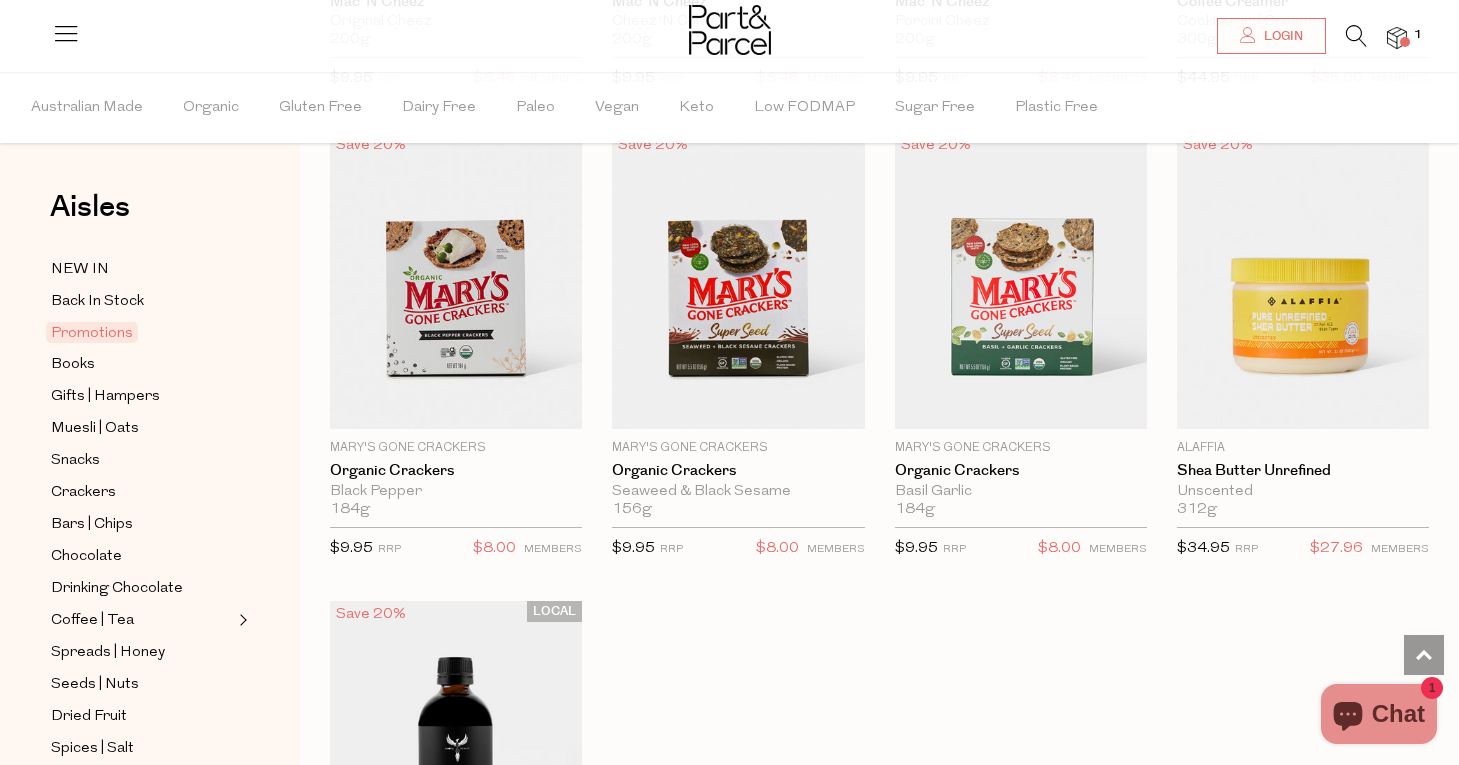 scroll, scrollTop: 195, scrollLeft: 0, axis: vertical 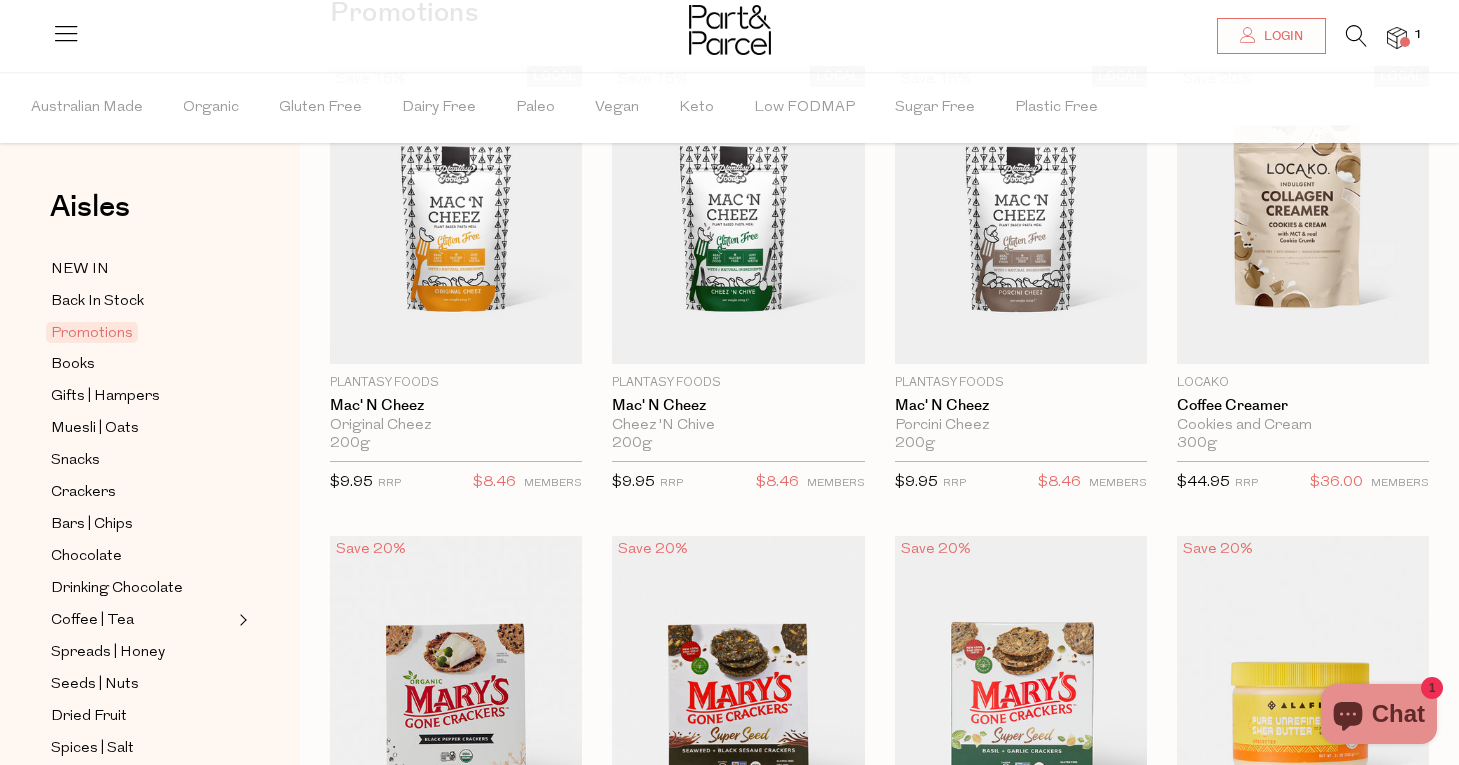 click at bounding box center [1303, 684] 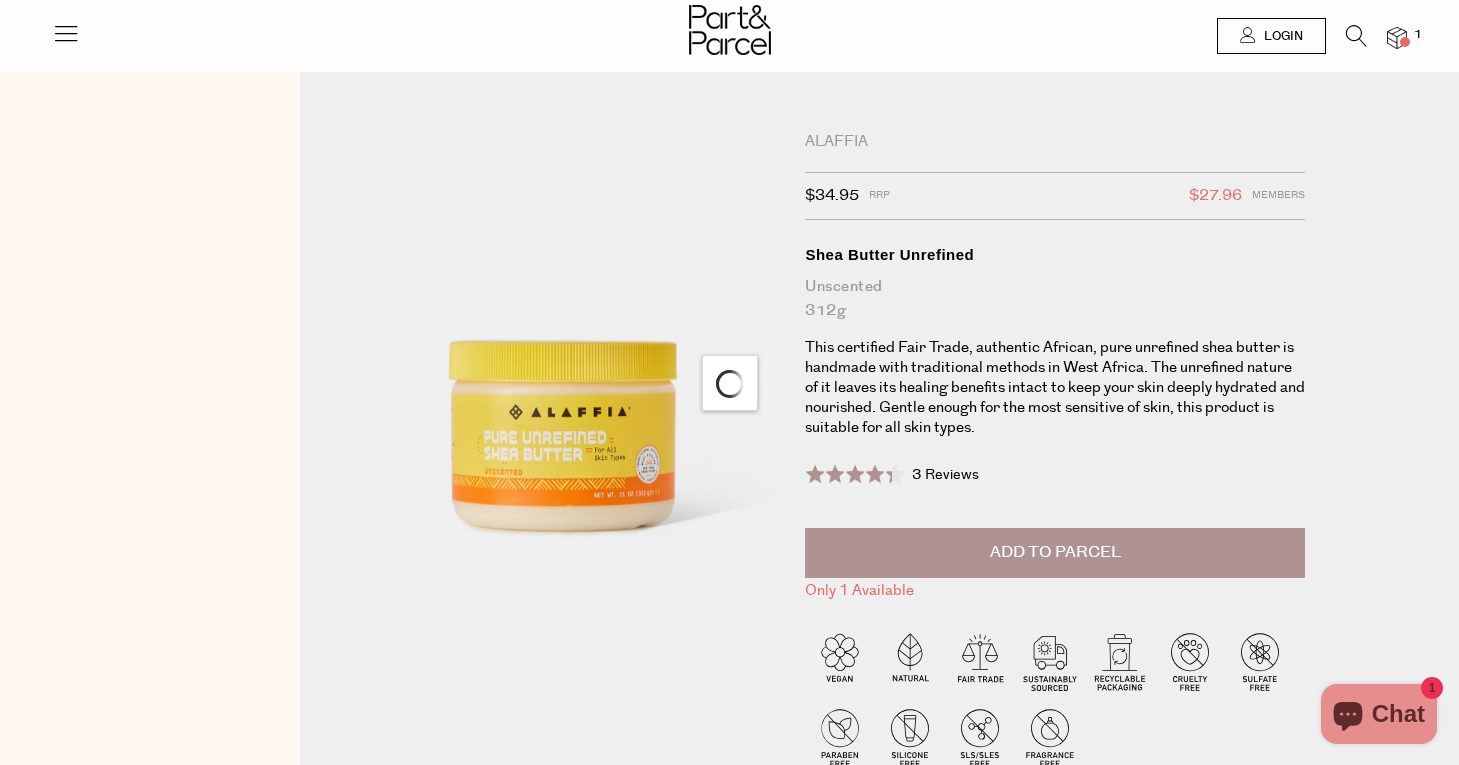scroll, scrollTop: 0, scrollLeft: 0, axis: both 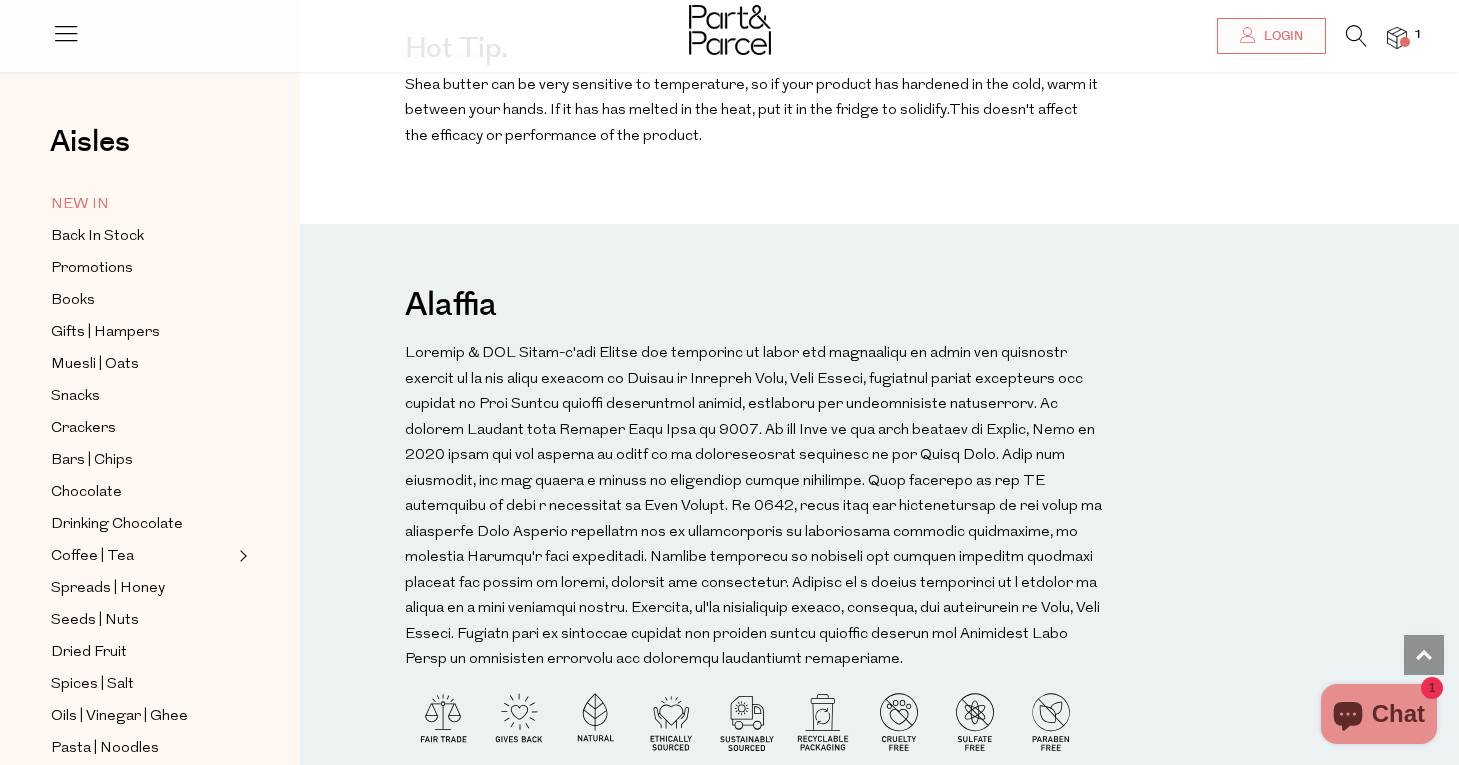 click on "NEW IN" at bounding box center (80, 205) 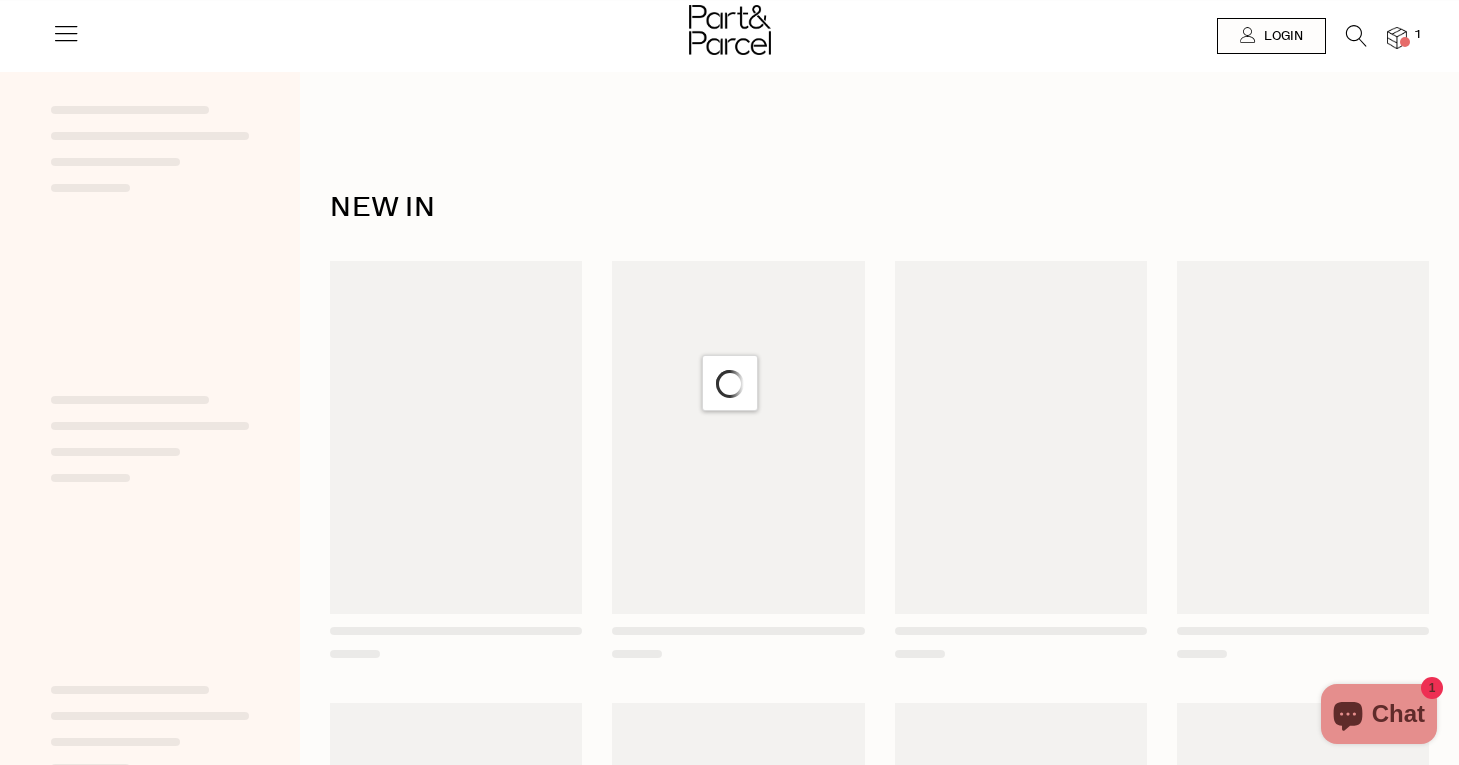scroll, scrollTop: 0, scrollLeft: 0, axis: both 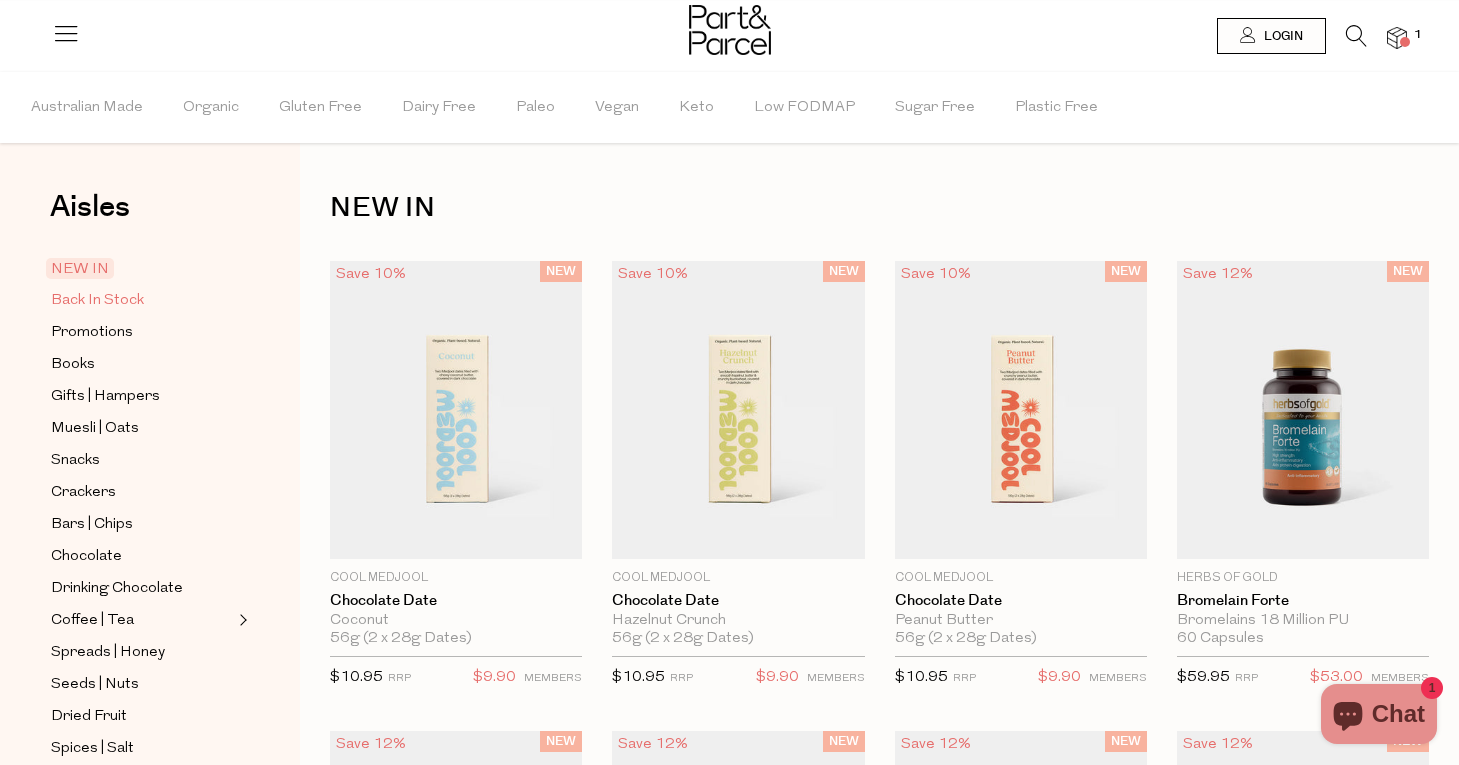 click on "Back In Stock" at bounding box center (97, 301) 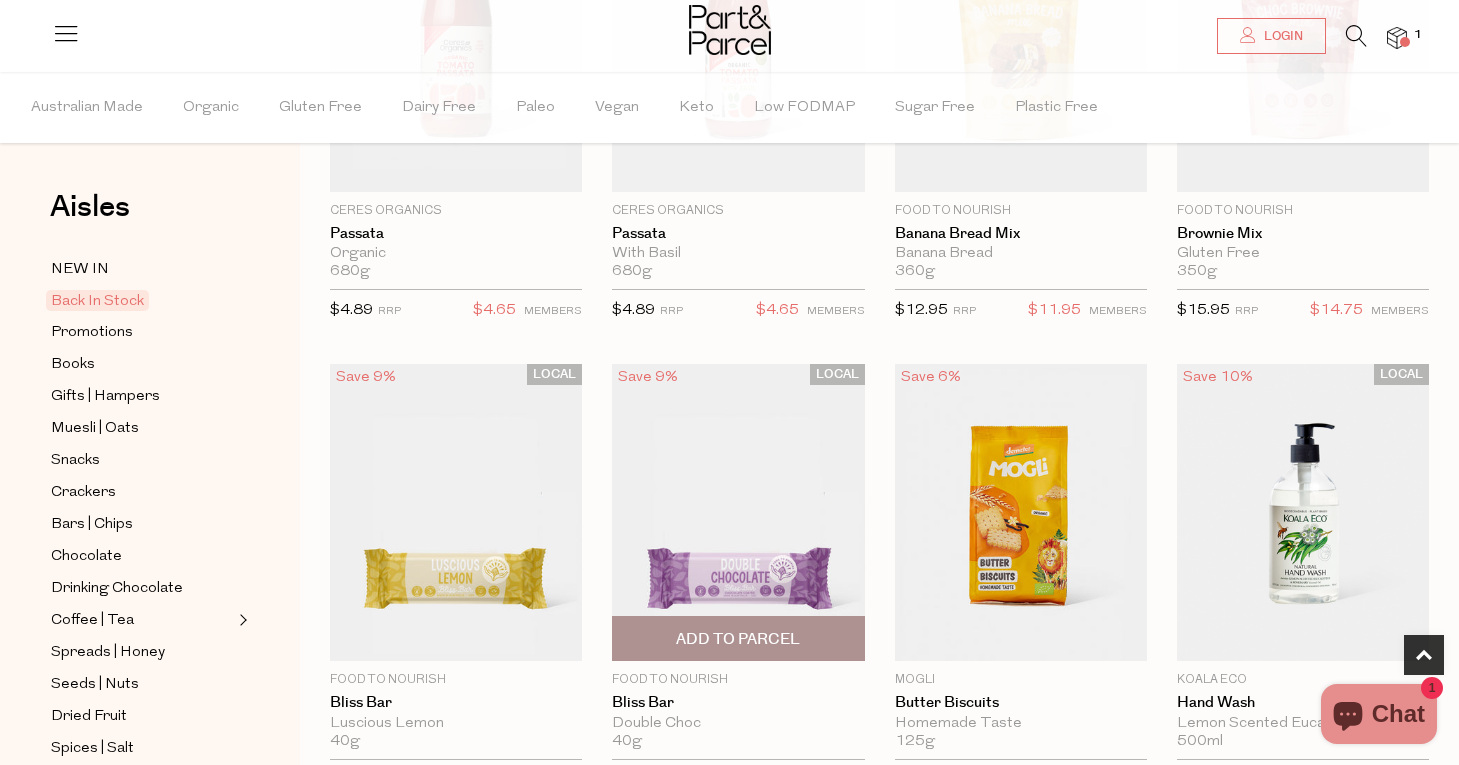 scroll, scrollTop: 189, scrollLeft: 0, axis: vertical 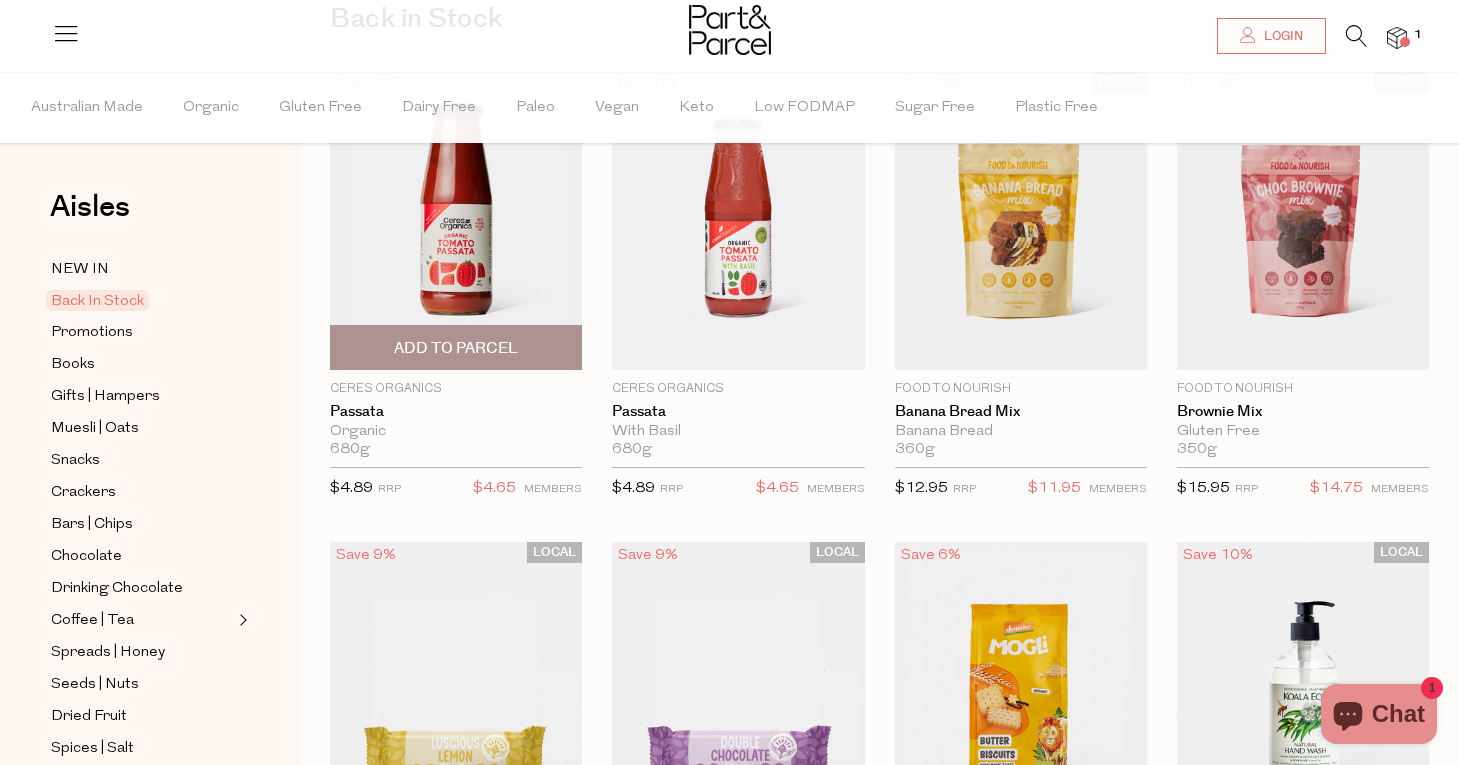click at bounding box center (456, 221) 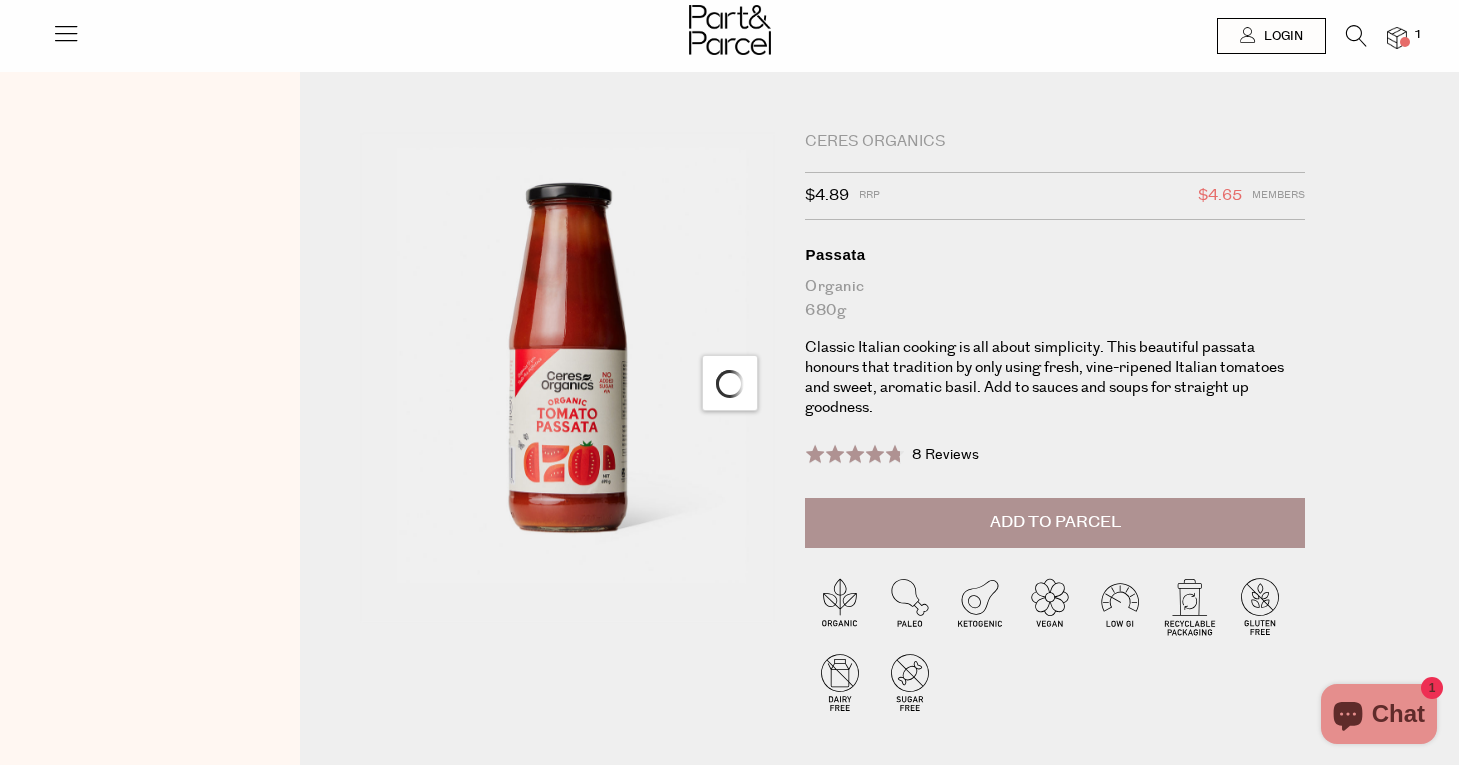 scroll, scrollTop: 0, scrollLeft: 0, axis: both 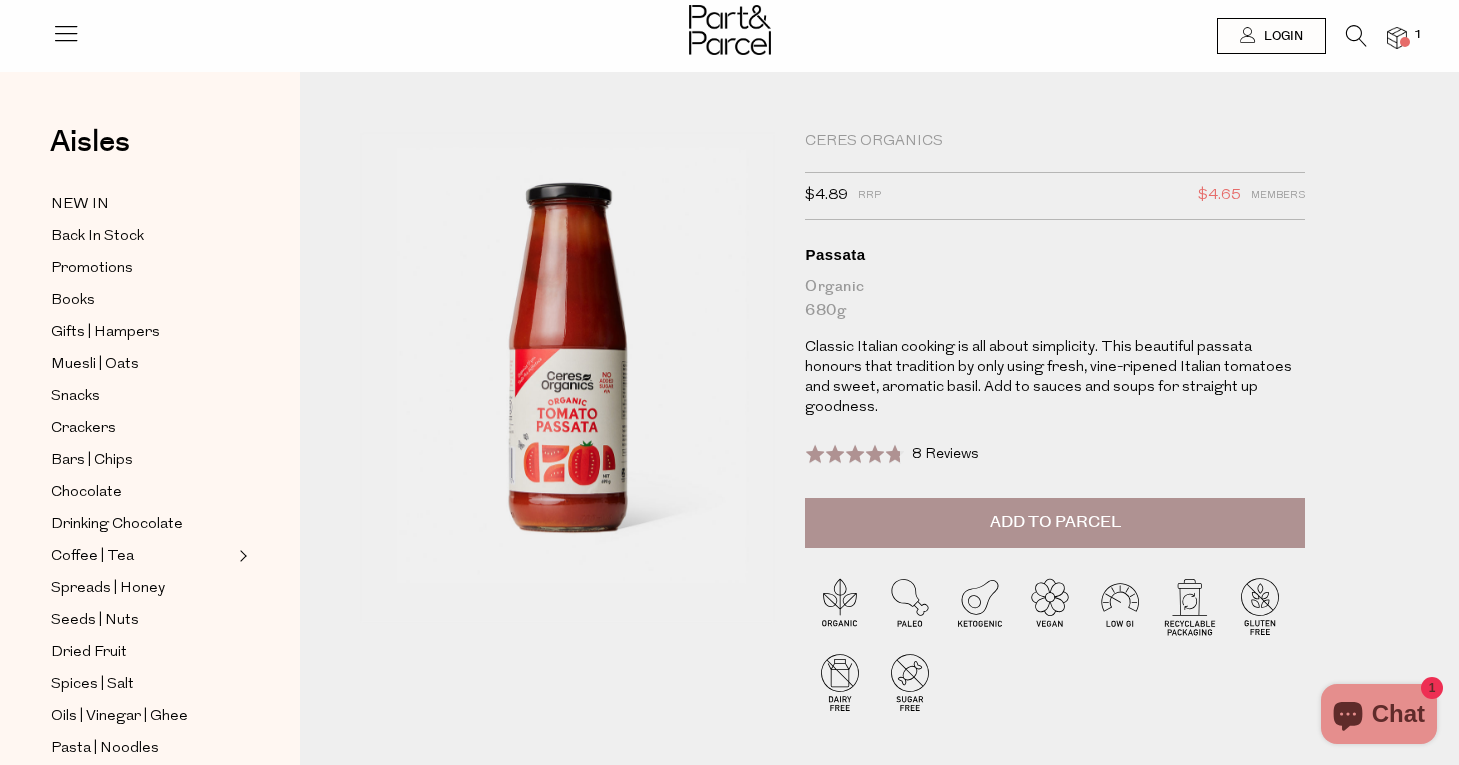 click on "Ceres Organics" at bounding box center (1055, 142) 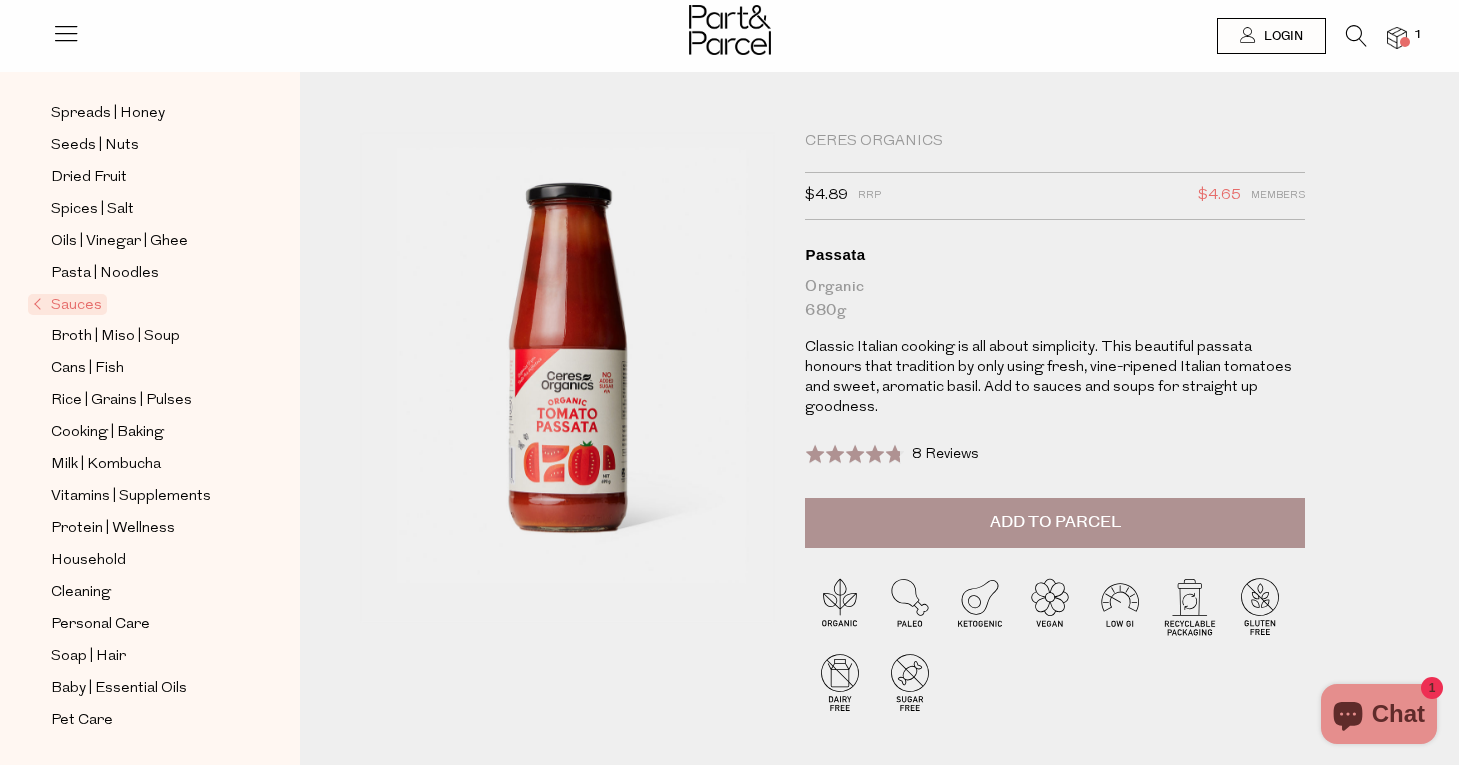 scroll, scrollTop: 0, scrollLeft: 0, axis: both 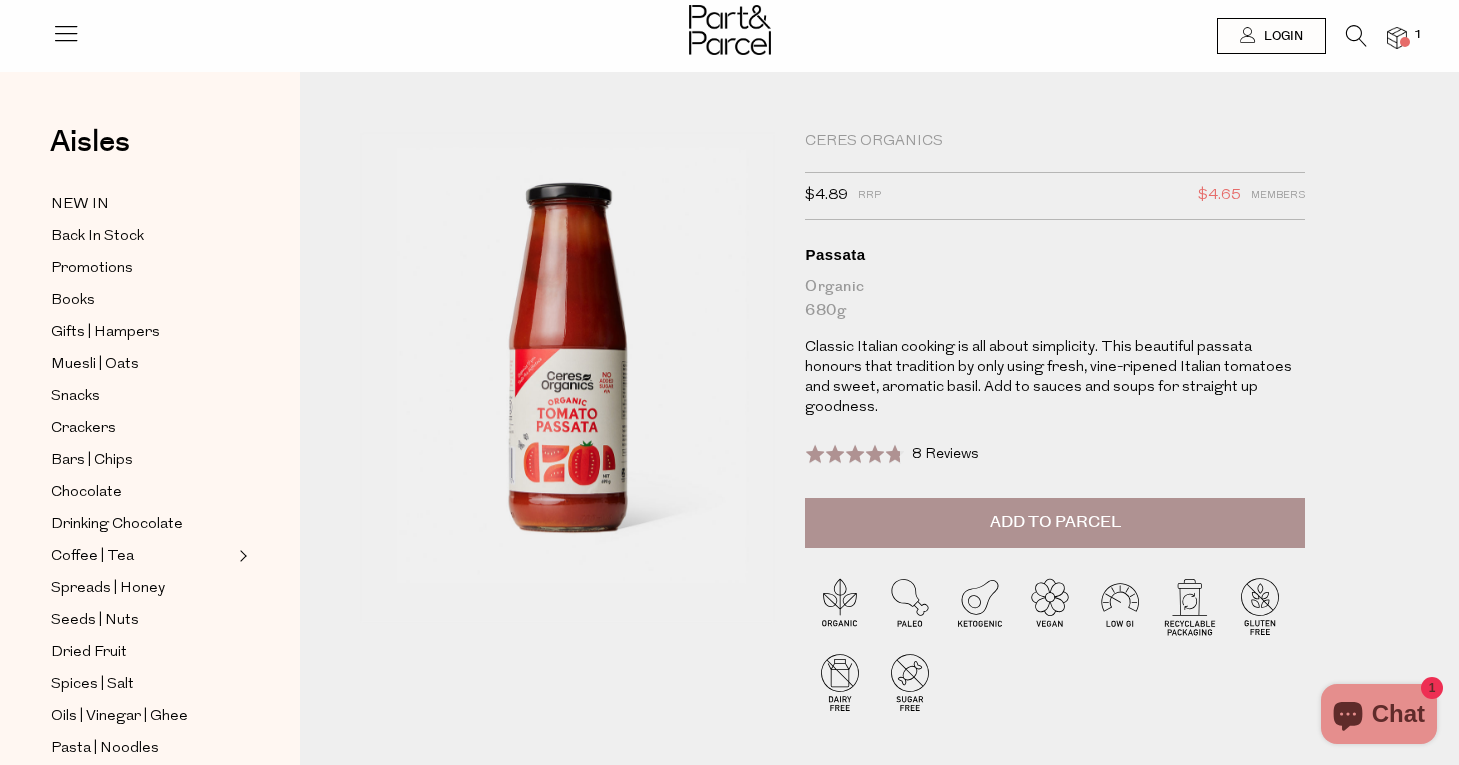 click at bounding box center (66, 33) 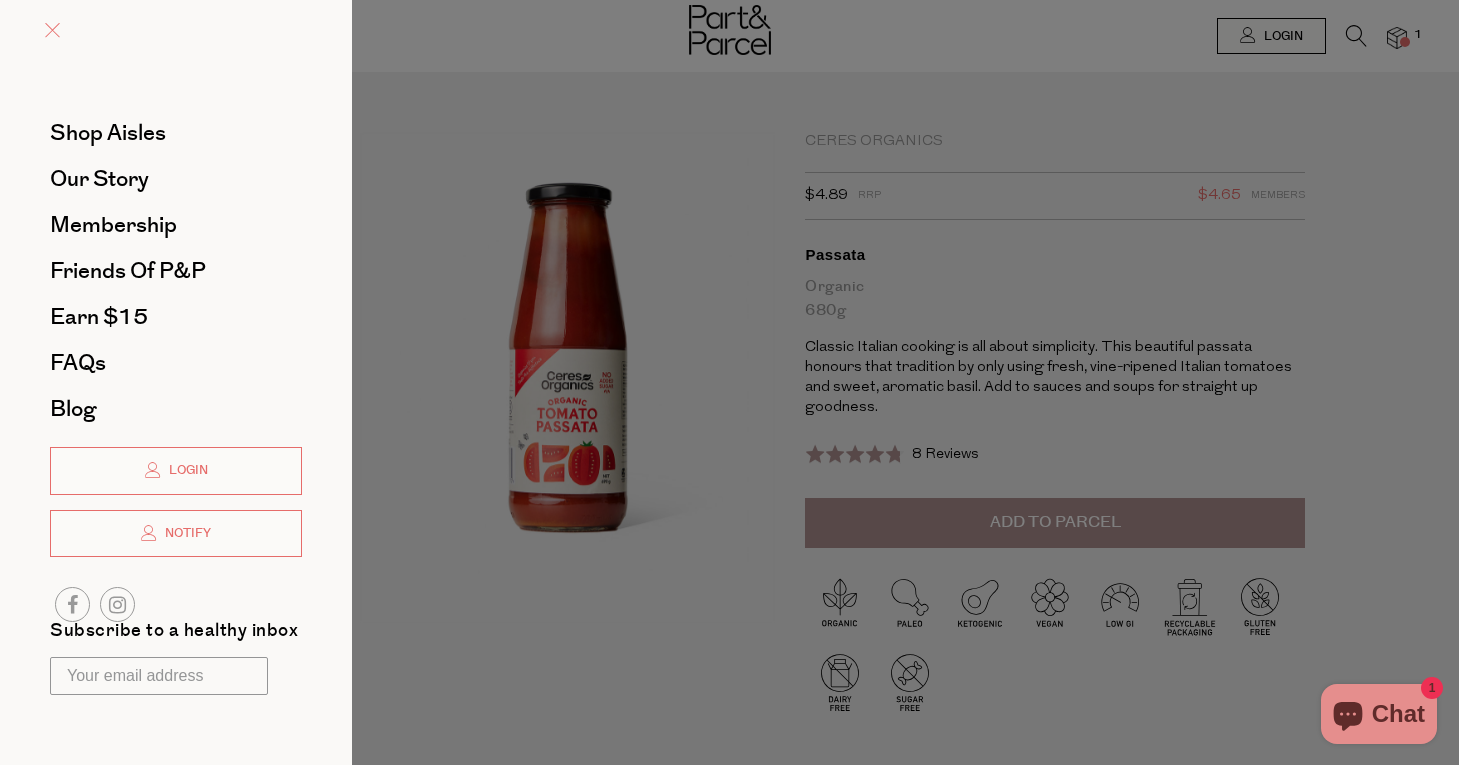 click at bounding box center [52, 30] 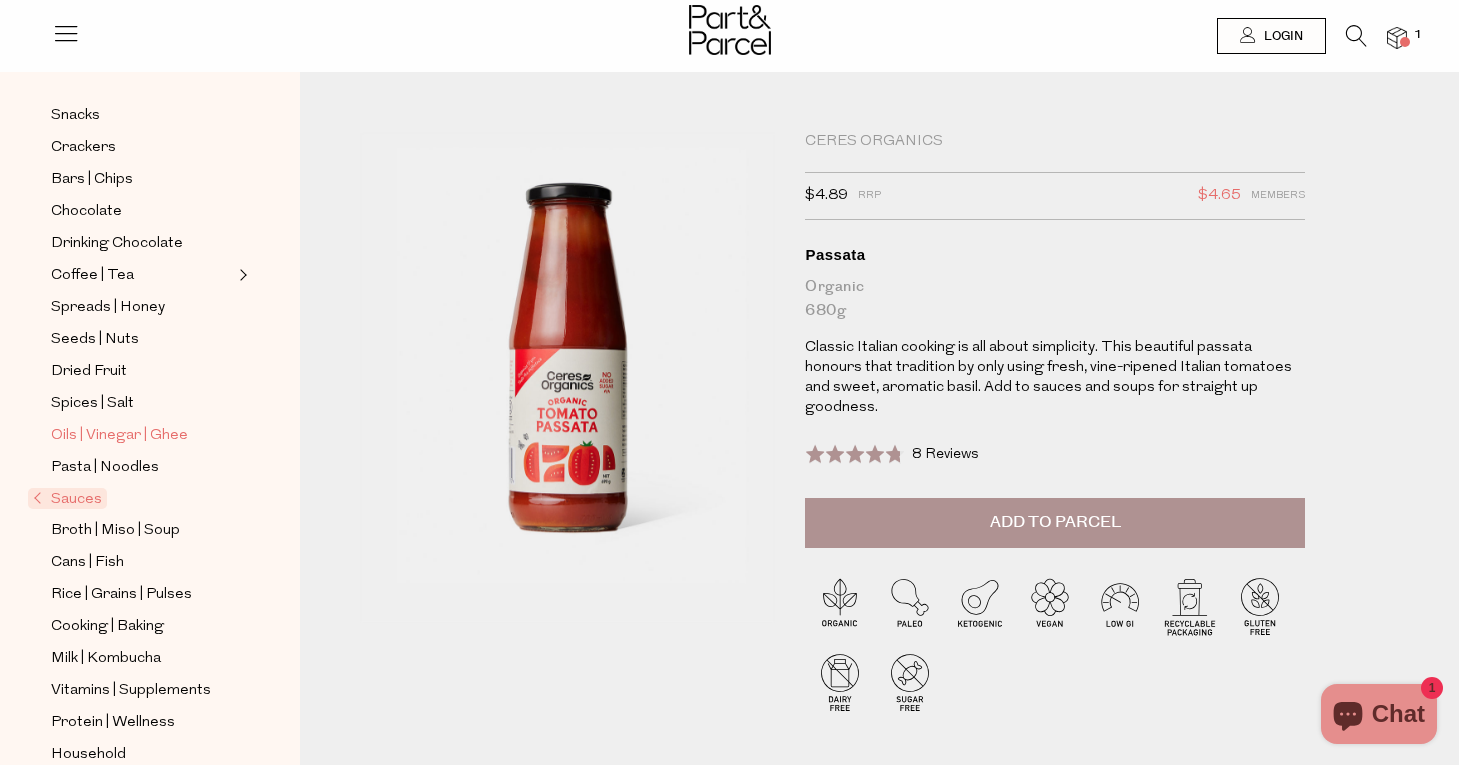 scroll, scrollTop: 292, scrollLeft: 0, axis: vertical 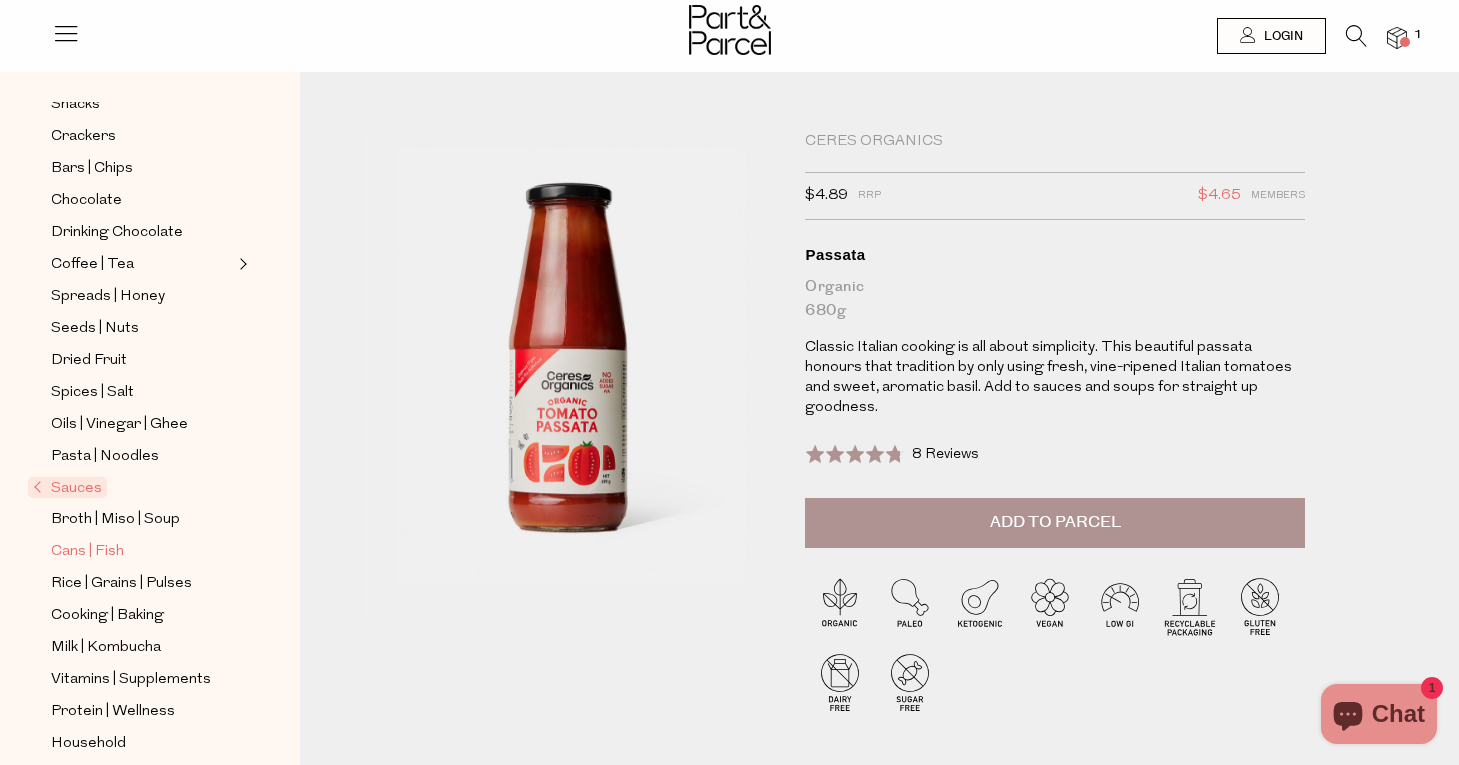 click on "Cans | Fish" at bounding box center [87, 552] 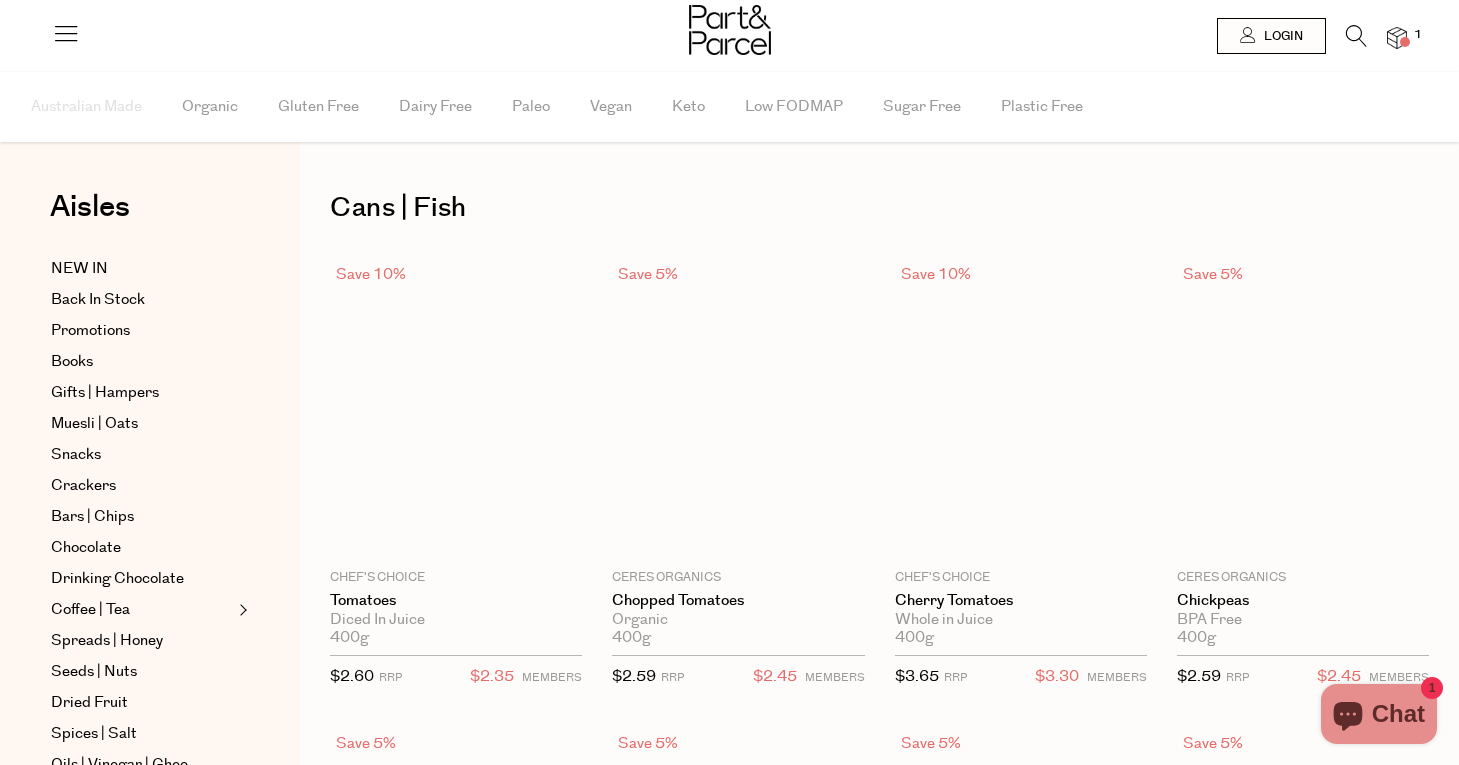 scroll, scrollTop: 0, scrollLeft: 0, axis: both 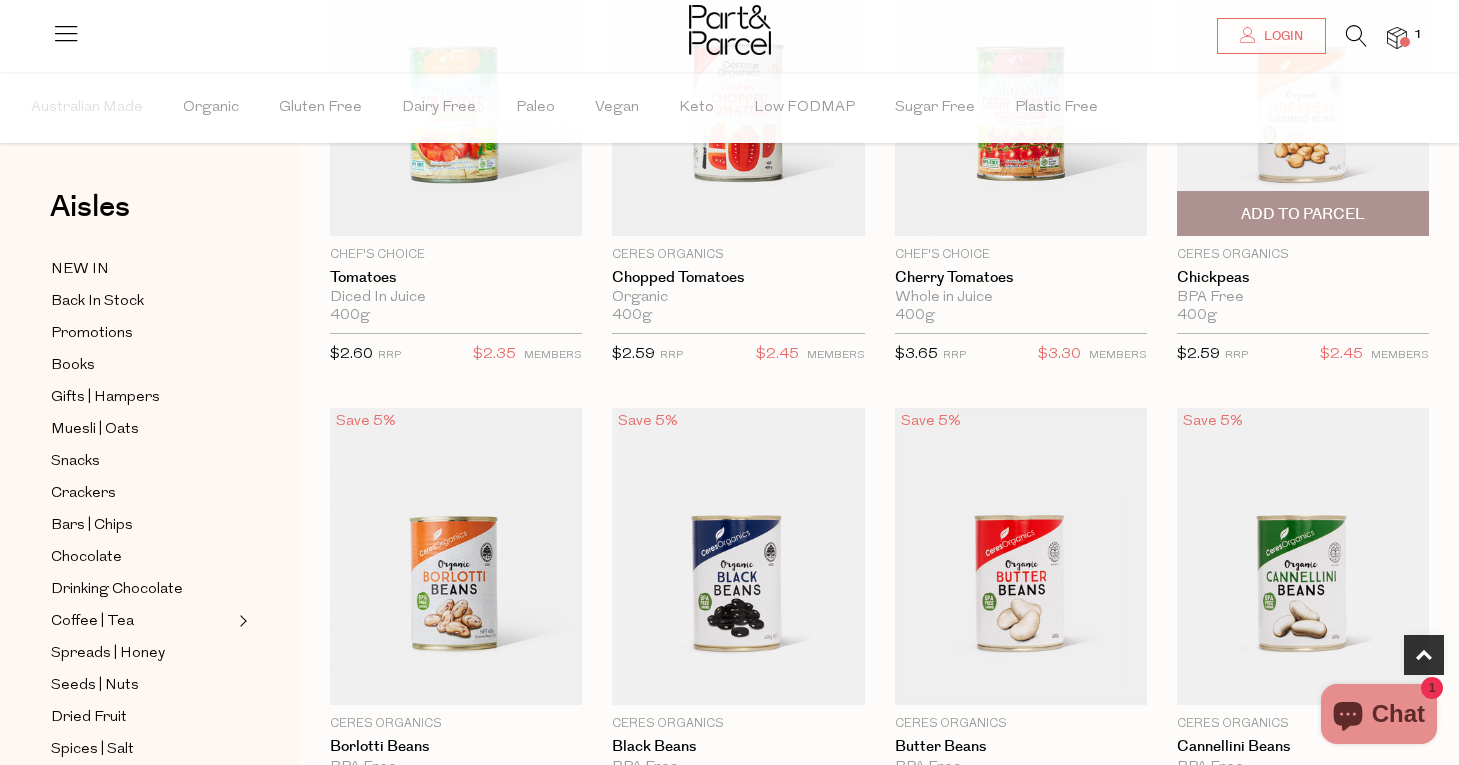 click at bounding box center (1303, 87) 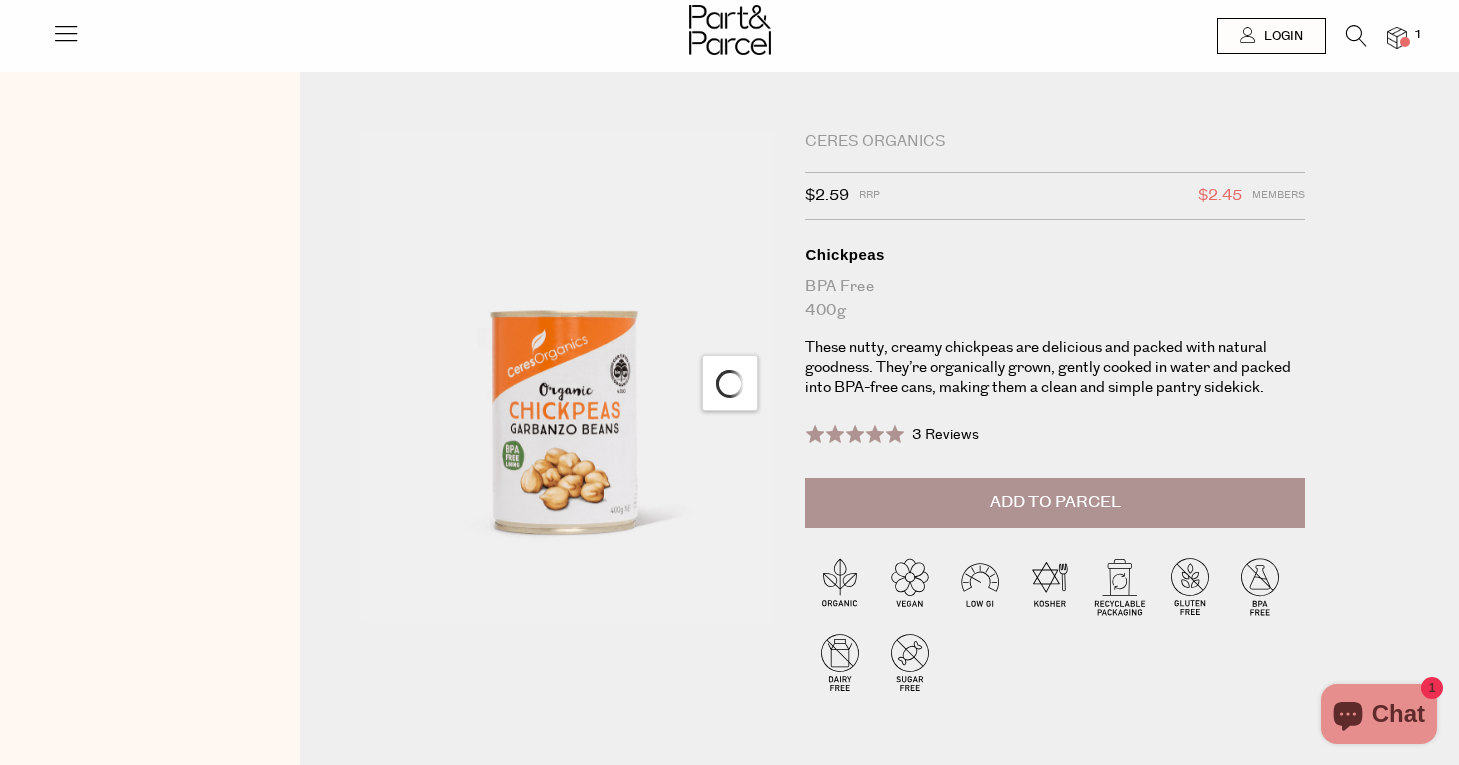 scroll, scrollTop: 0, scrollLeft: 0, axis: both 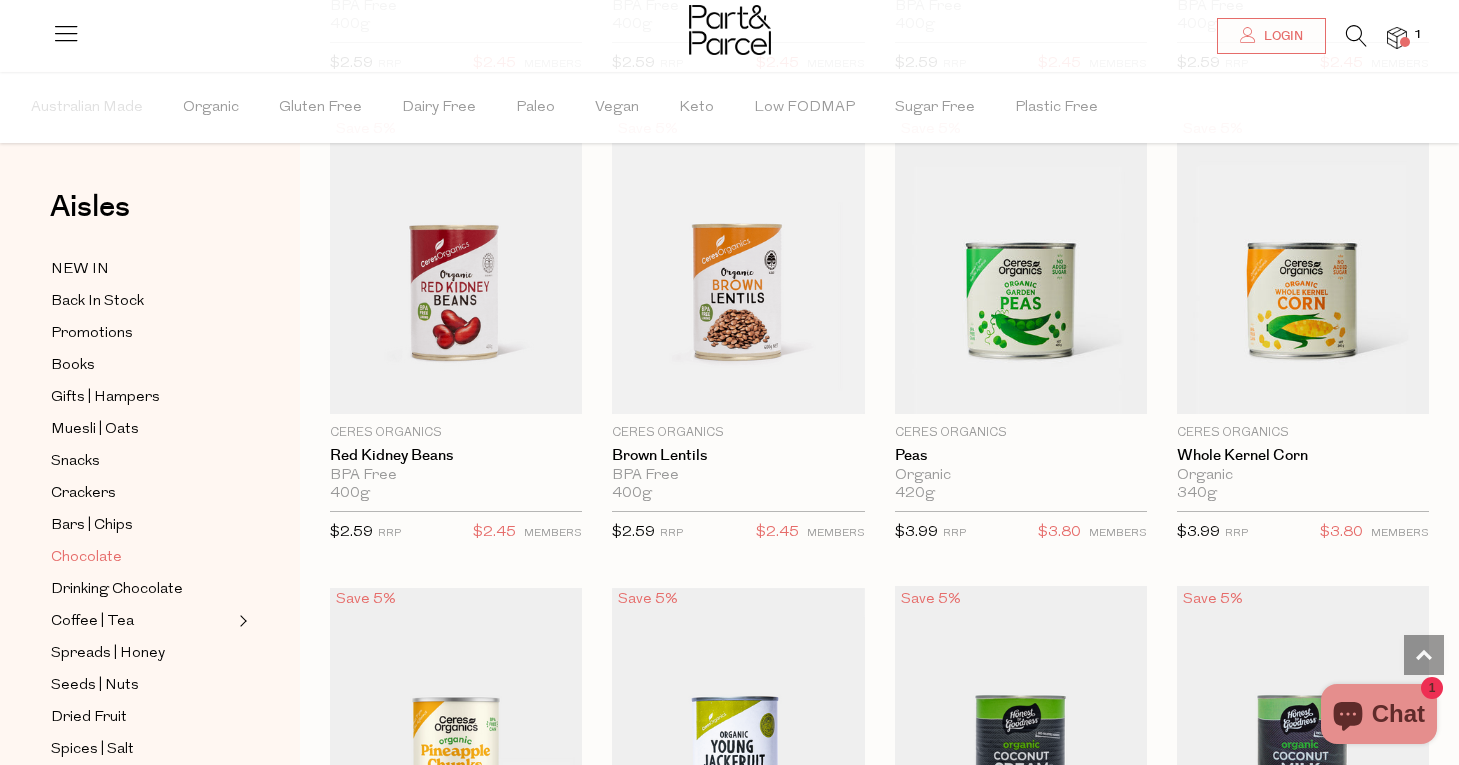 click on "Chocolate" at bounding box center (86, 558) 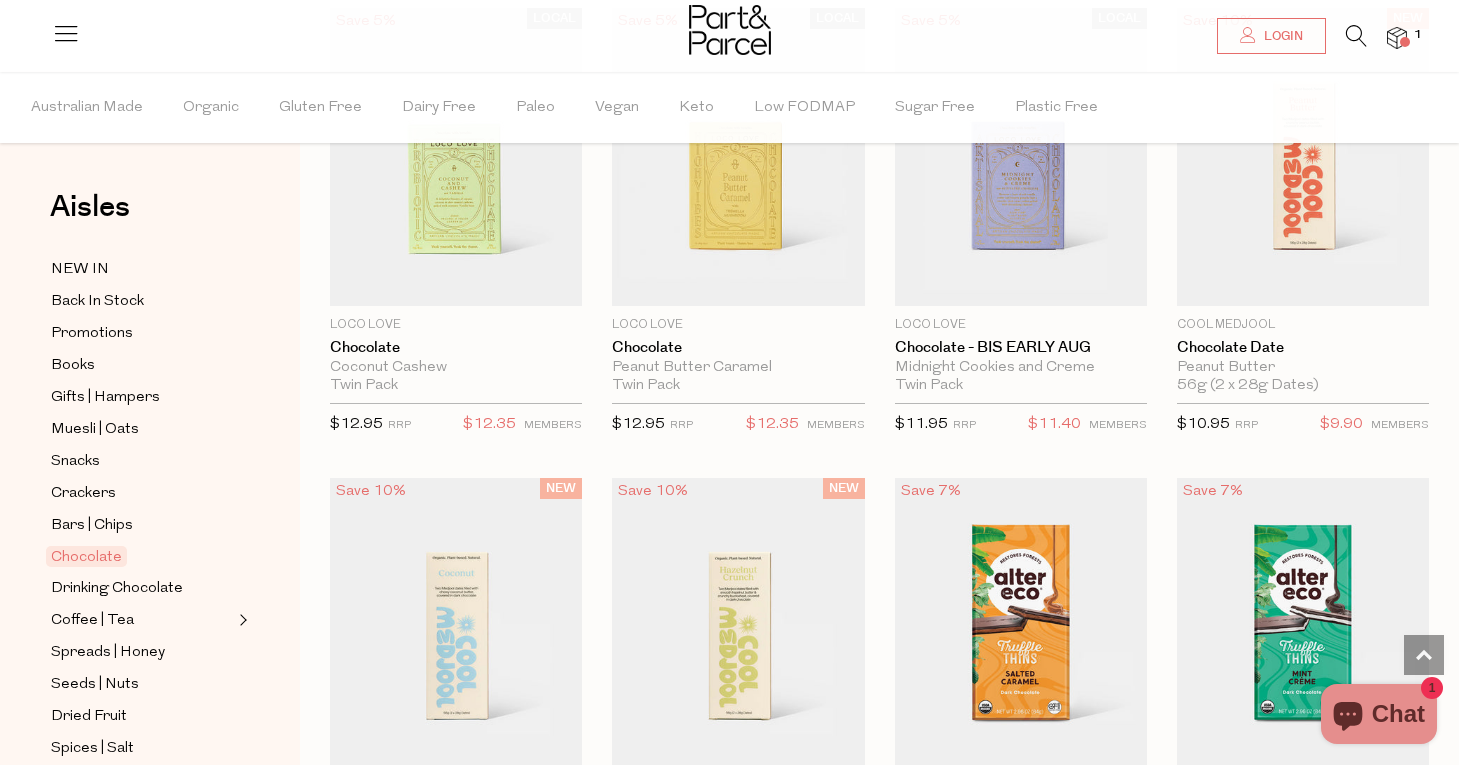 scroll, scrollTop: 1497, scrollLeft: 0, axis: vertical 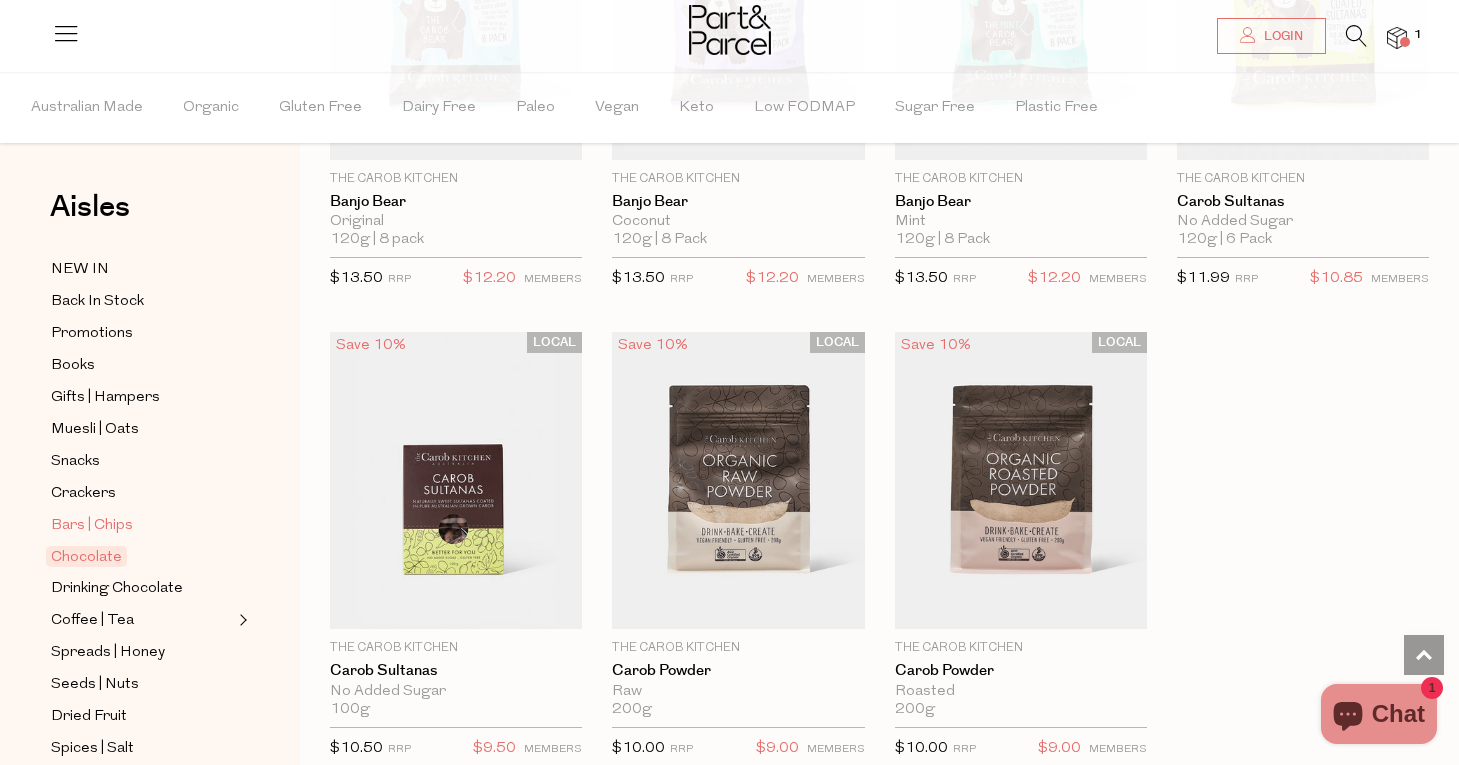 click on "Bars | Chips" at bounding box center (92, 526) 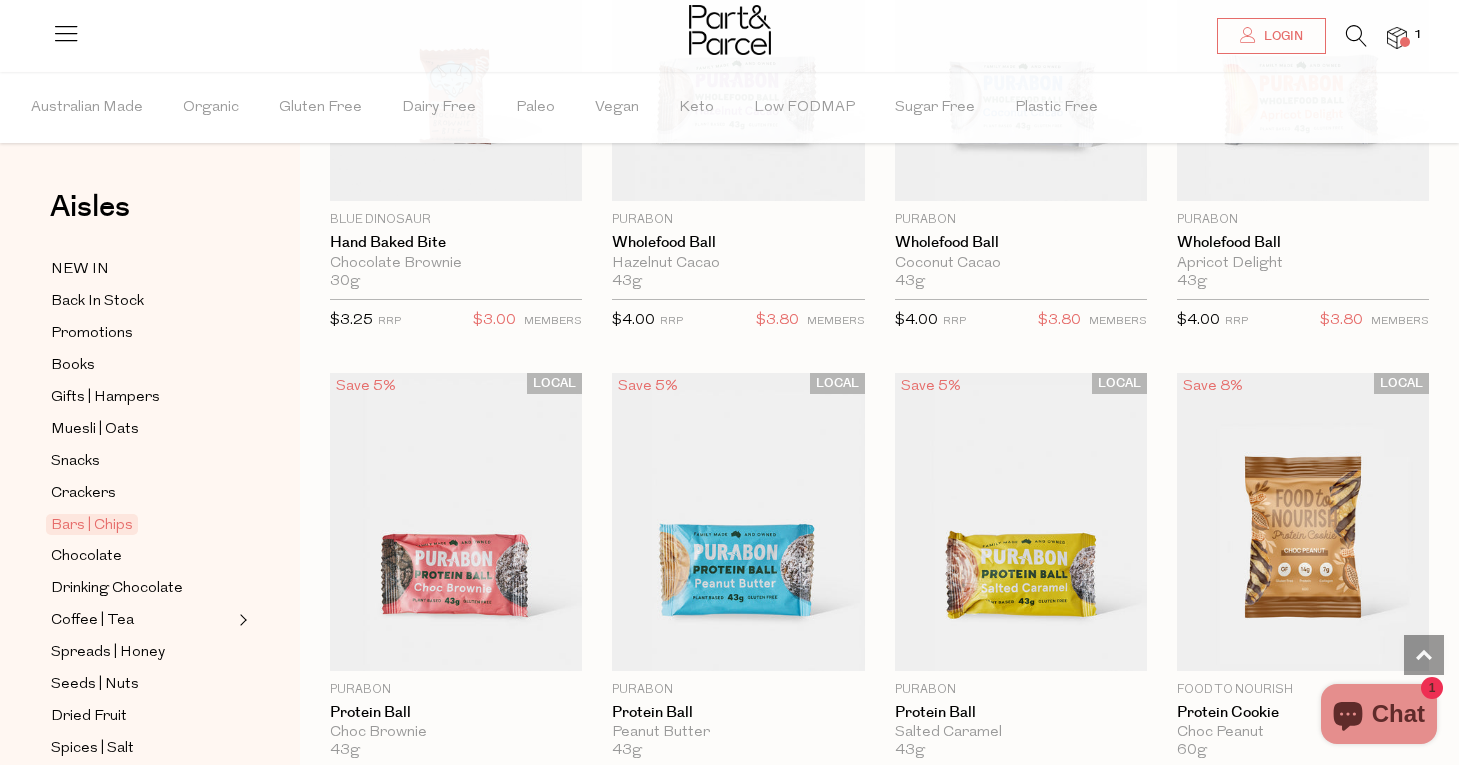 scroll, scrollTop: 5057, scrollLeft: 0, axis: vertical 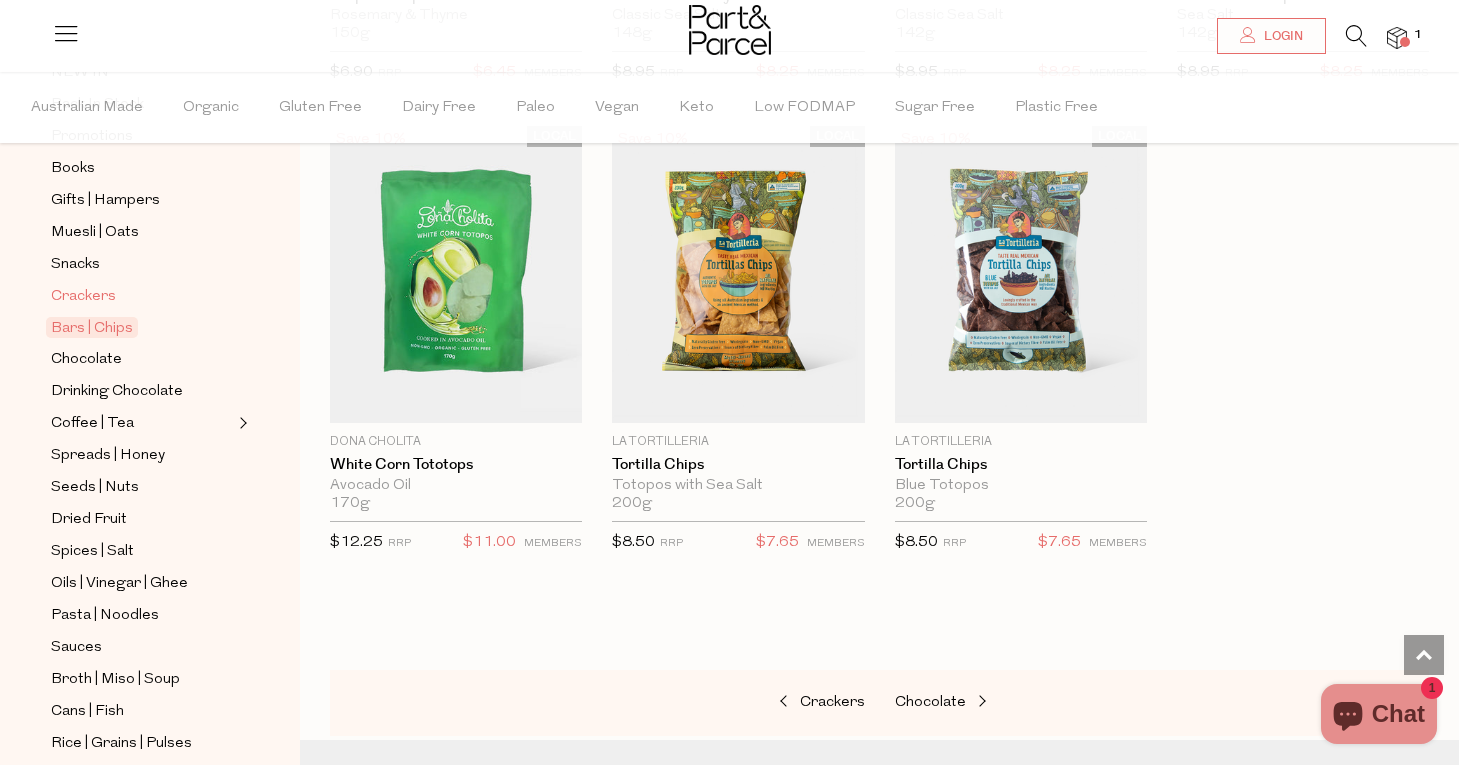 click on "Crackers" at bounding box center [83, 297] 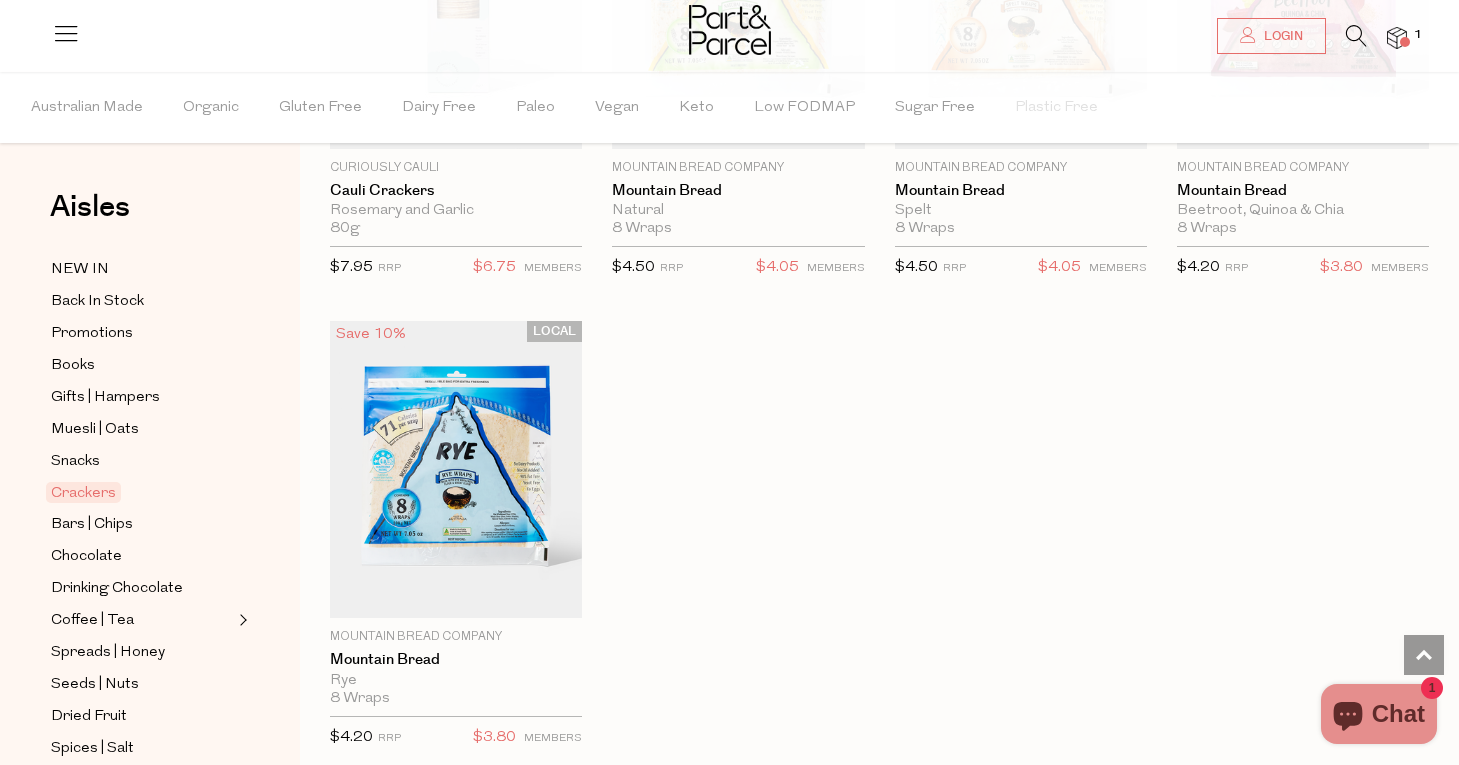 scroll, scrollTop: 4253, scrollLeft: 0, axis: vertical 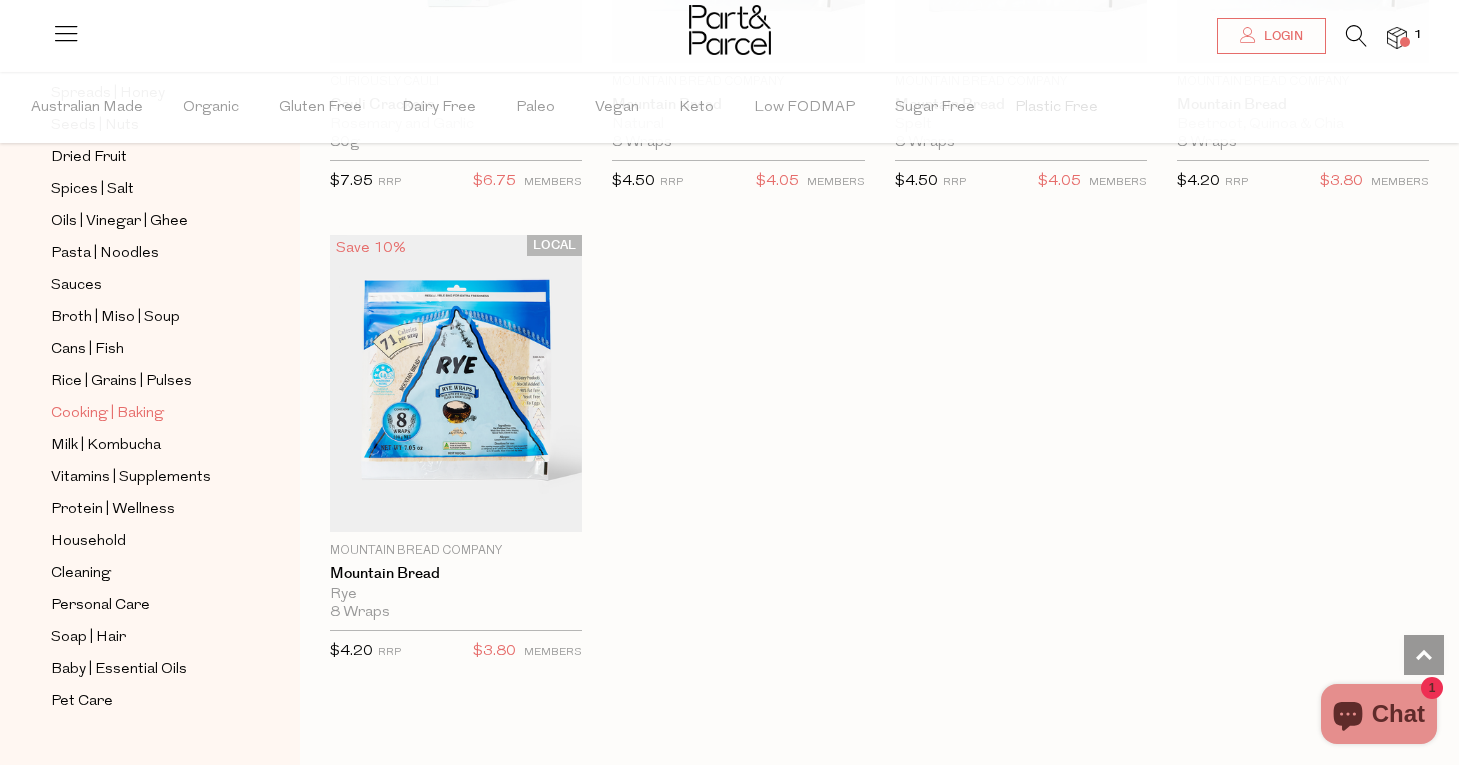 click on "Cooking | Baking" at bounding box center (107, 414) 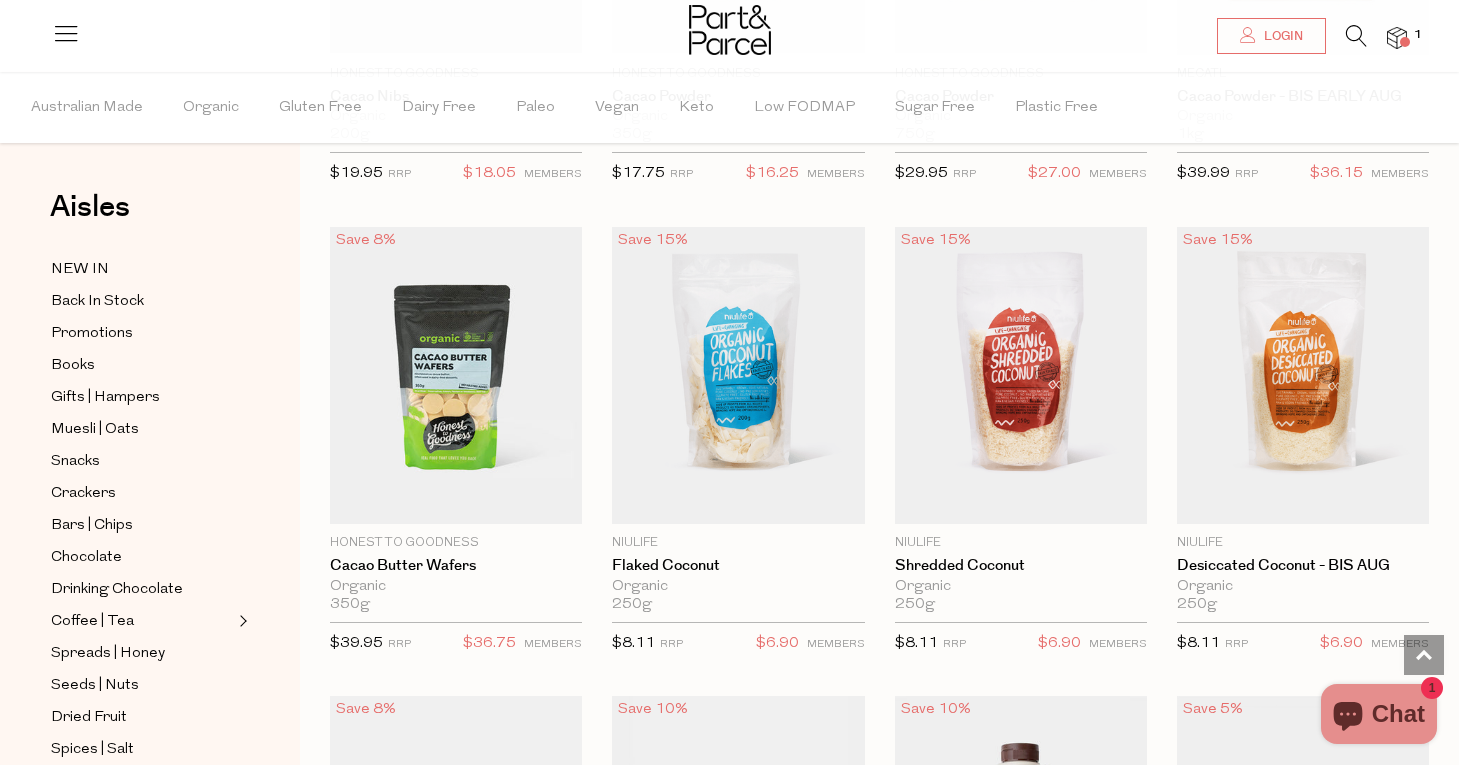 scroll, scrollTop: 3369, scrollLeft: 0, axis: vertical 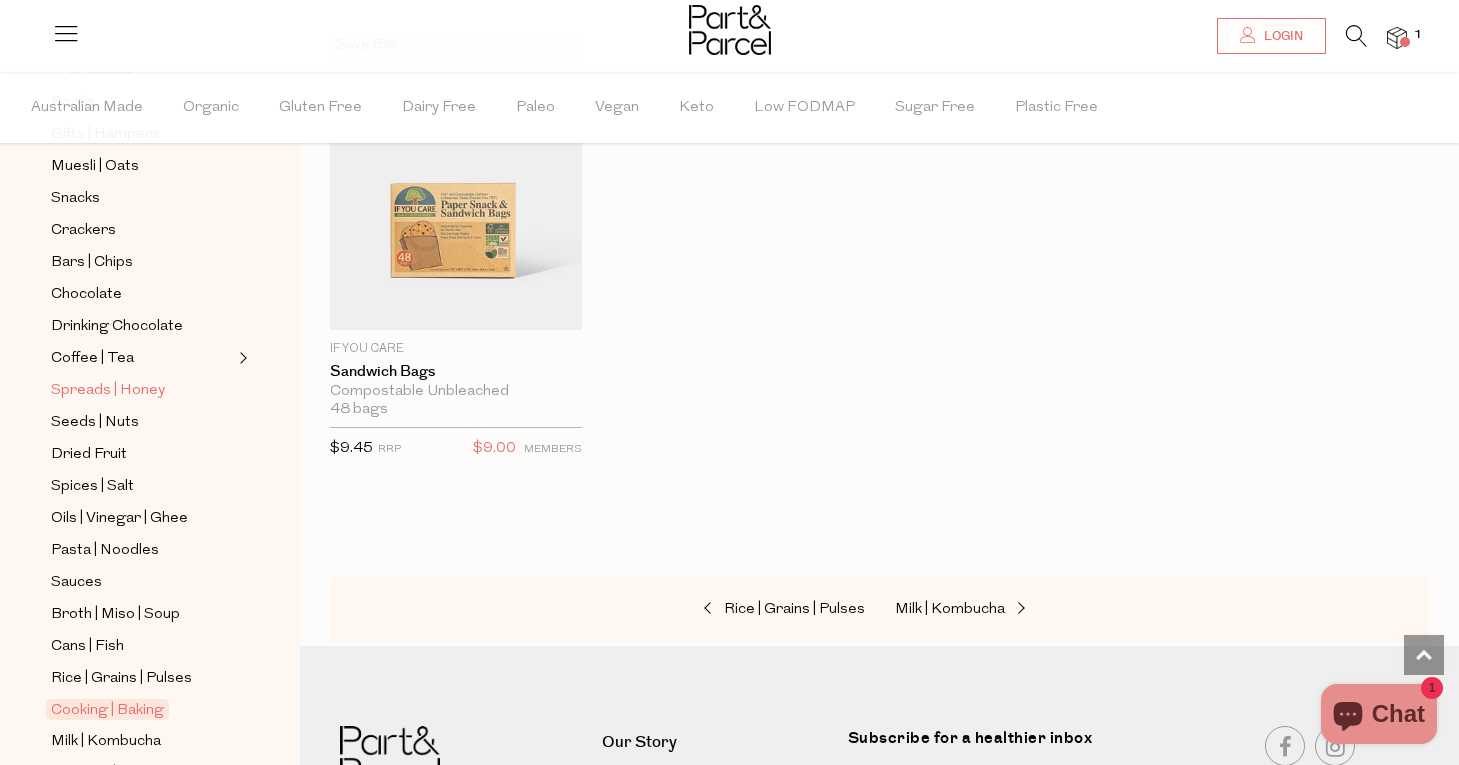 click on "Spreads | Honey" at bounding box center (108, 391) 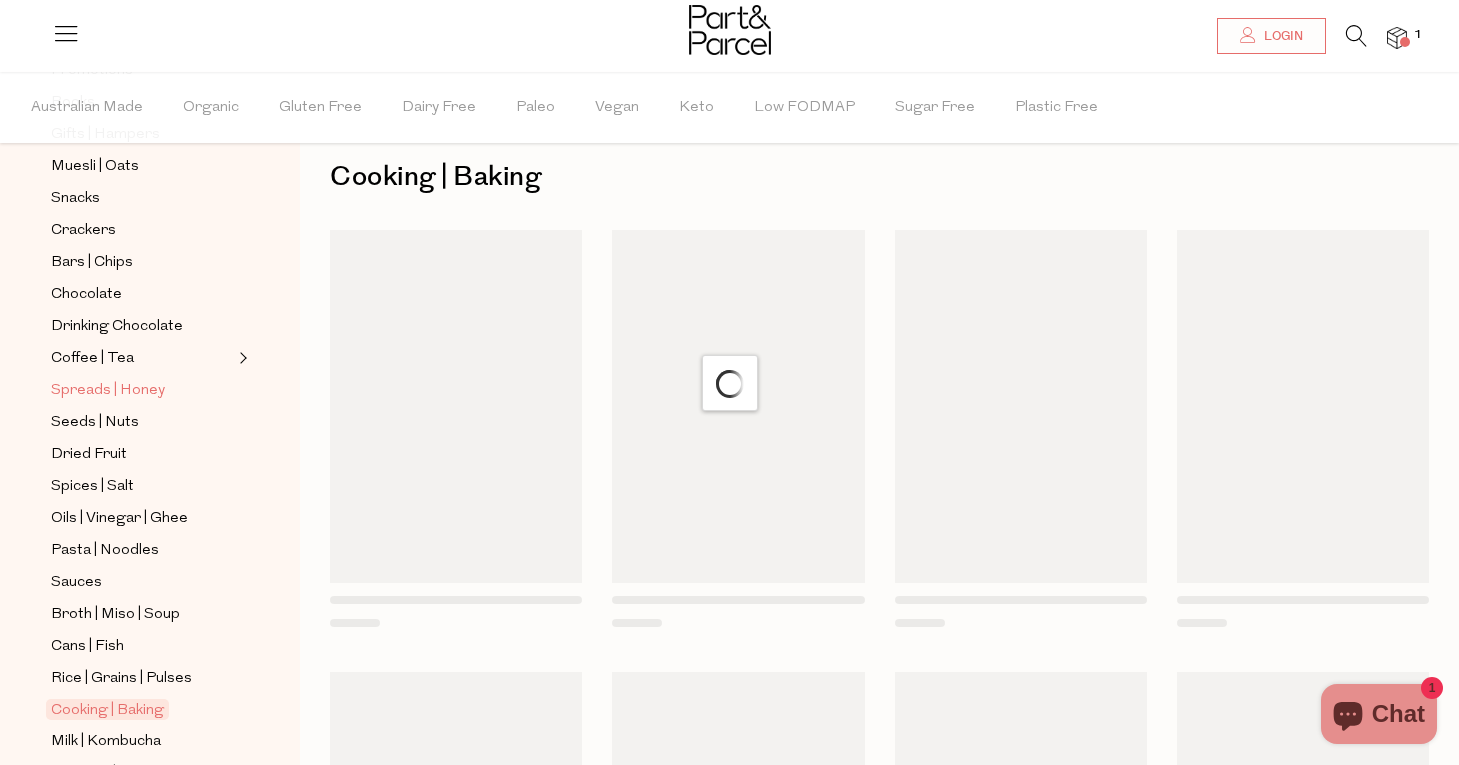 scroll, scrollTop: 0, scrollLeft: 0, axis: both 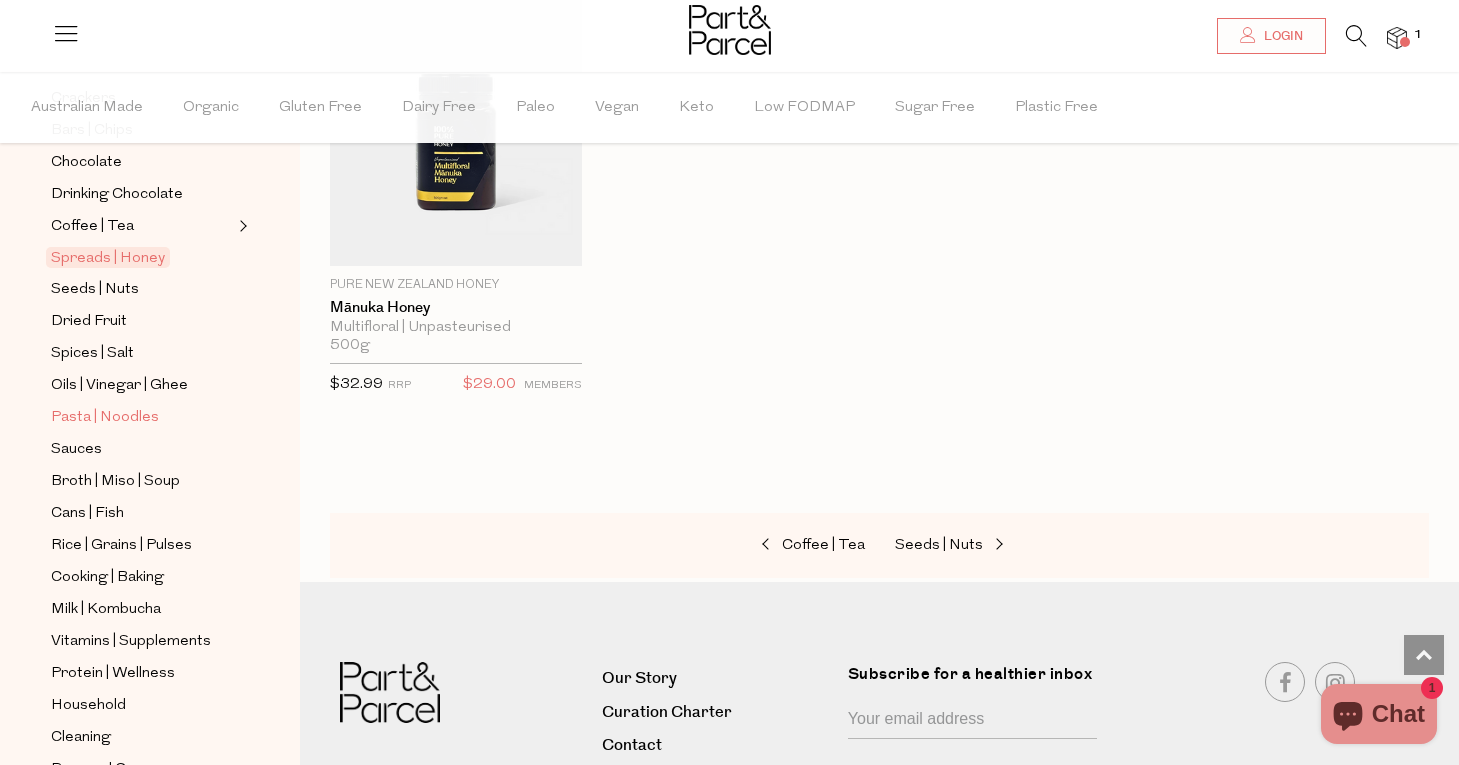 click on "Pasta | Noodles" at bounding box center (105, 418) 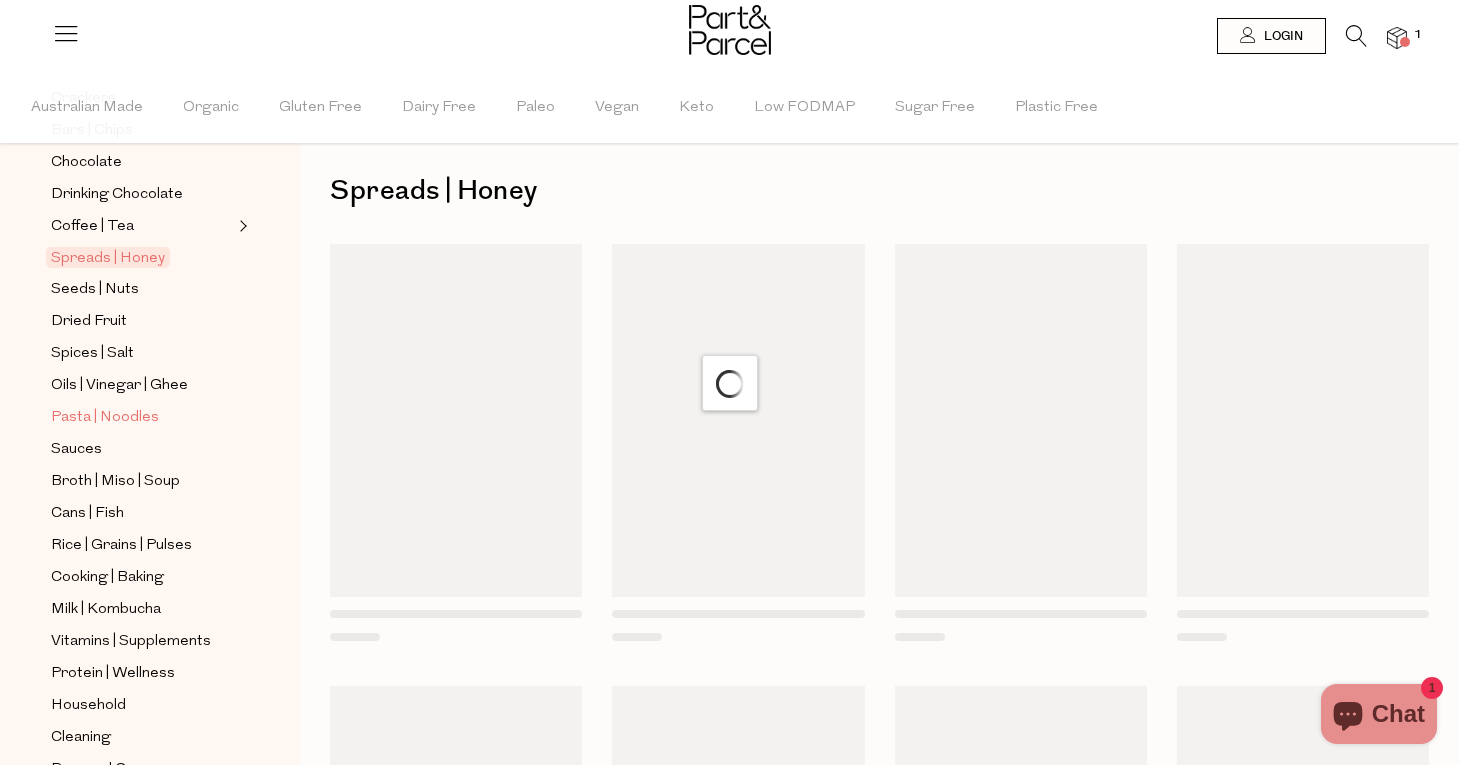 scroll, scrollTop: 0, scrollLeft: 0, axis: both 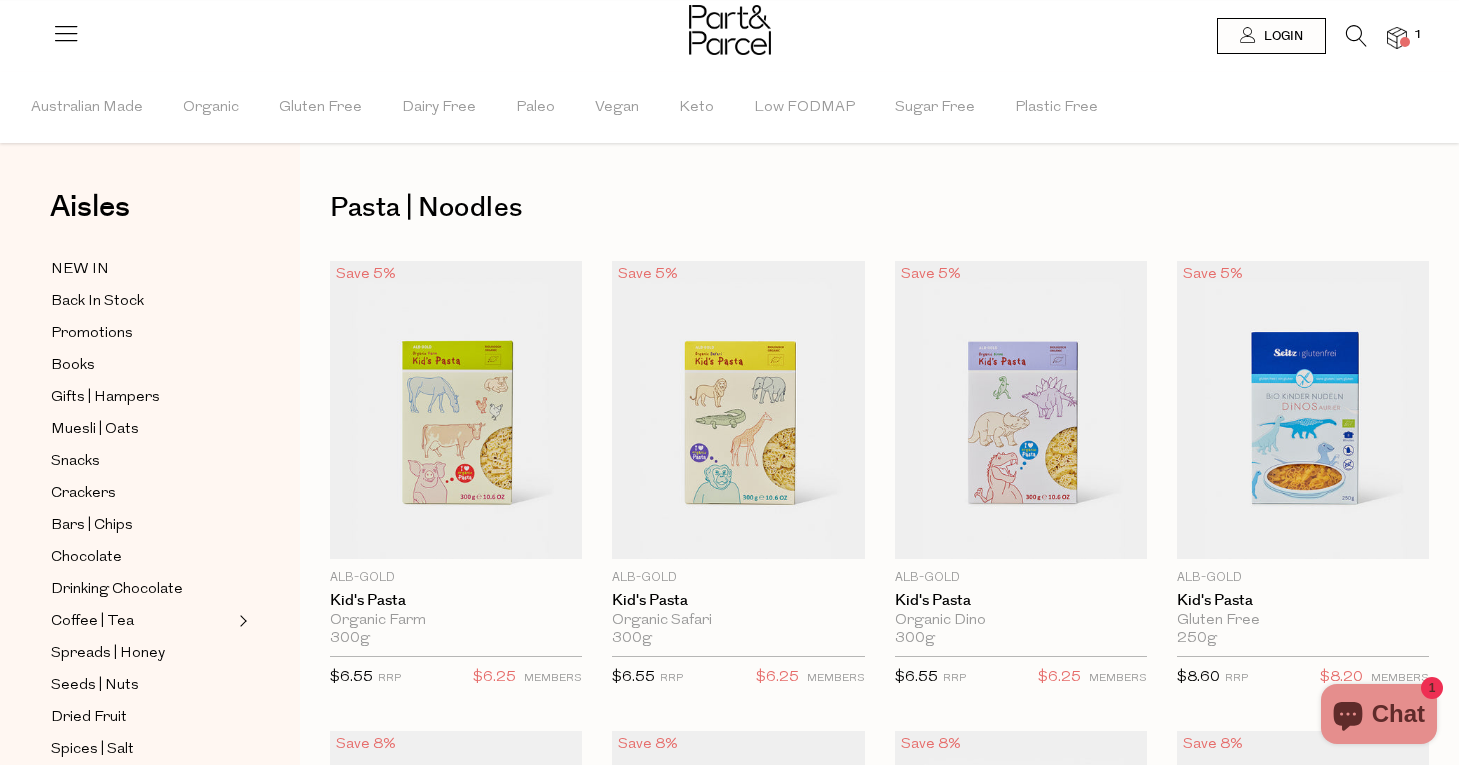 click at bounding box center [1405, 42] 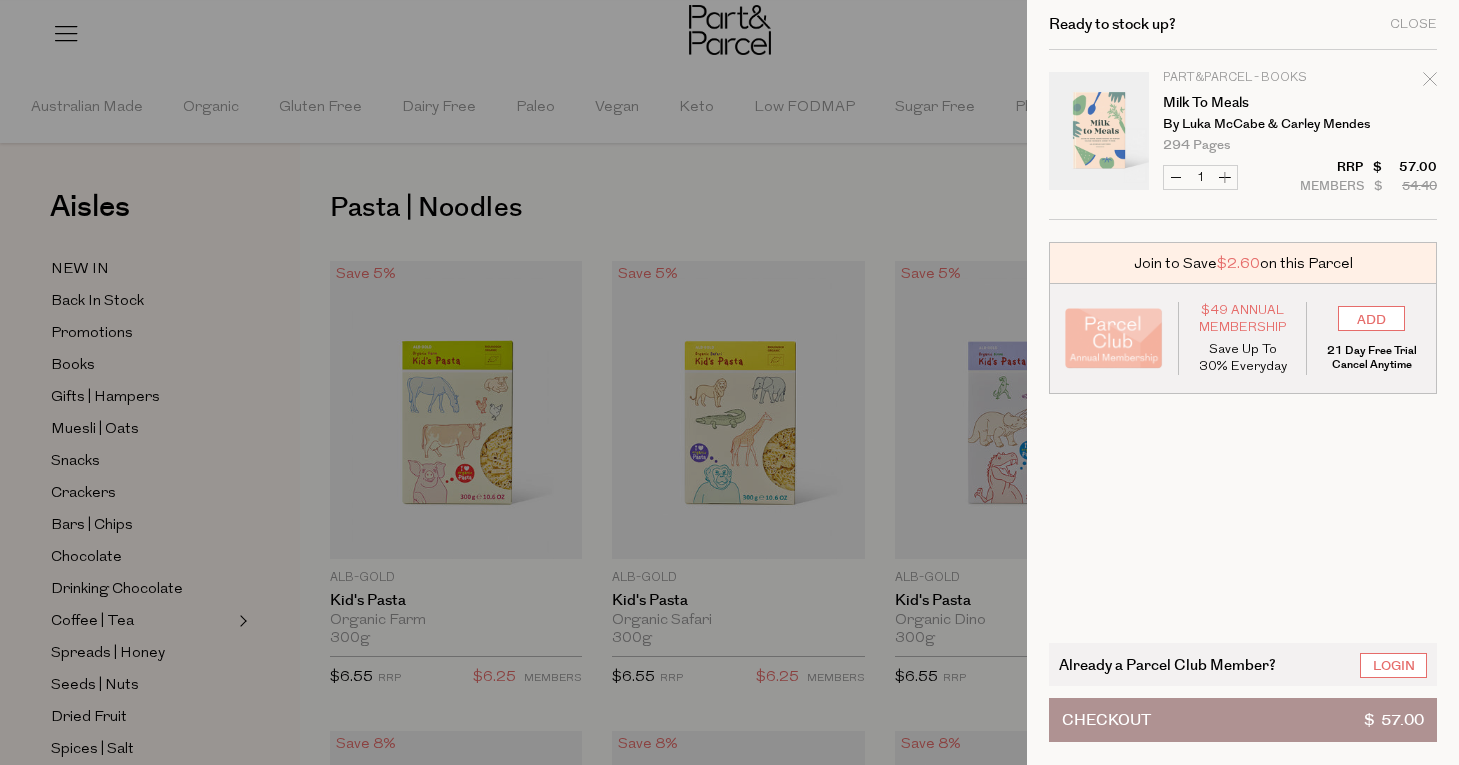 click on "Part&Parcel - Books" at bounding box center (1240, 78) 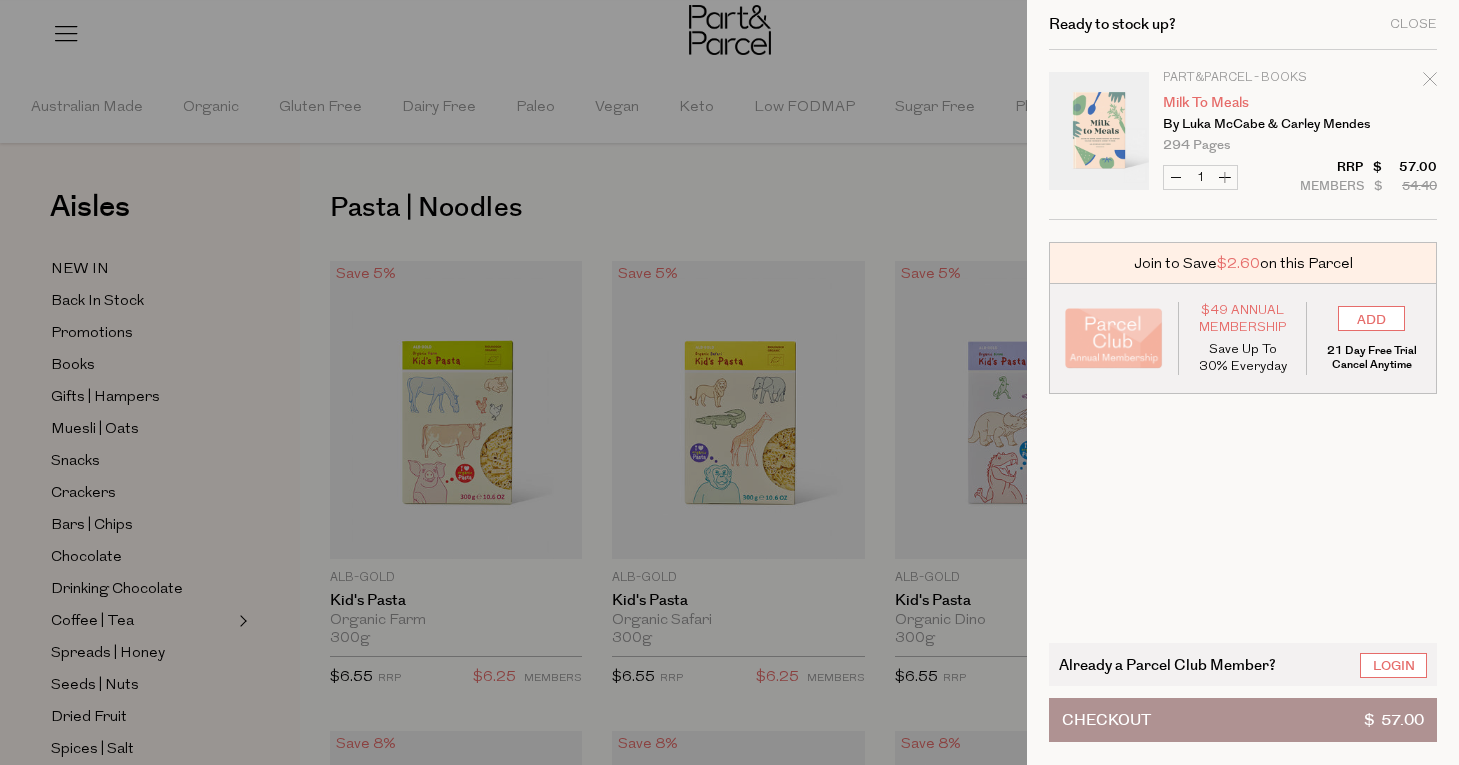 click on "Milk to Meals" at bounding box center [1240, 103] 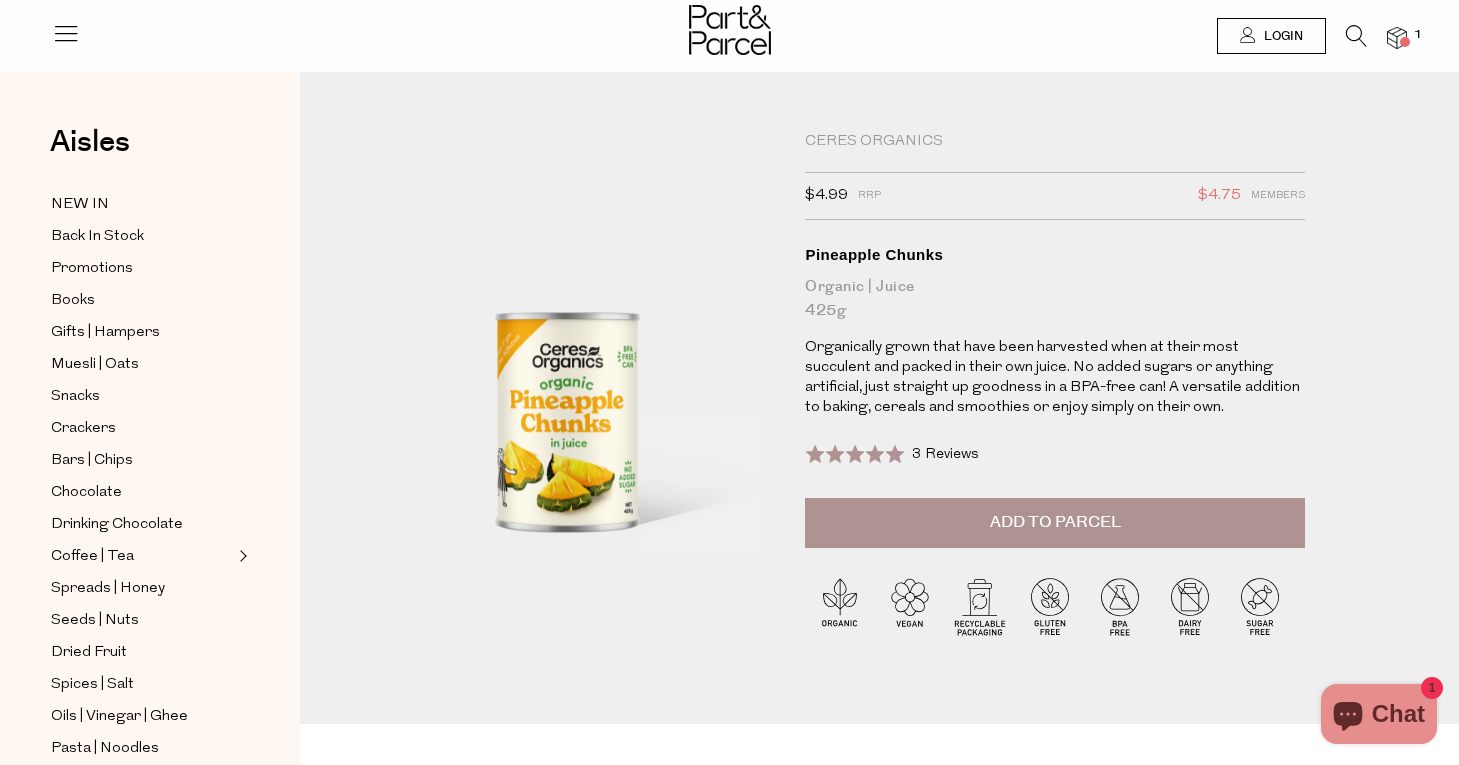 scroll, scrollTop: 0, scrollLeft: 0, axis: both 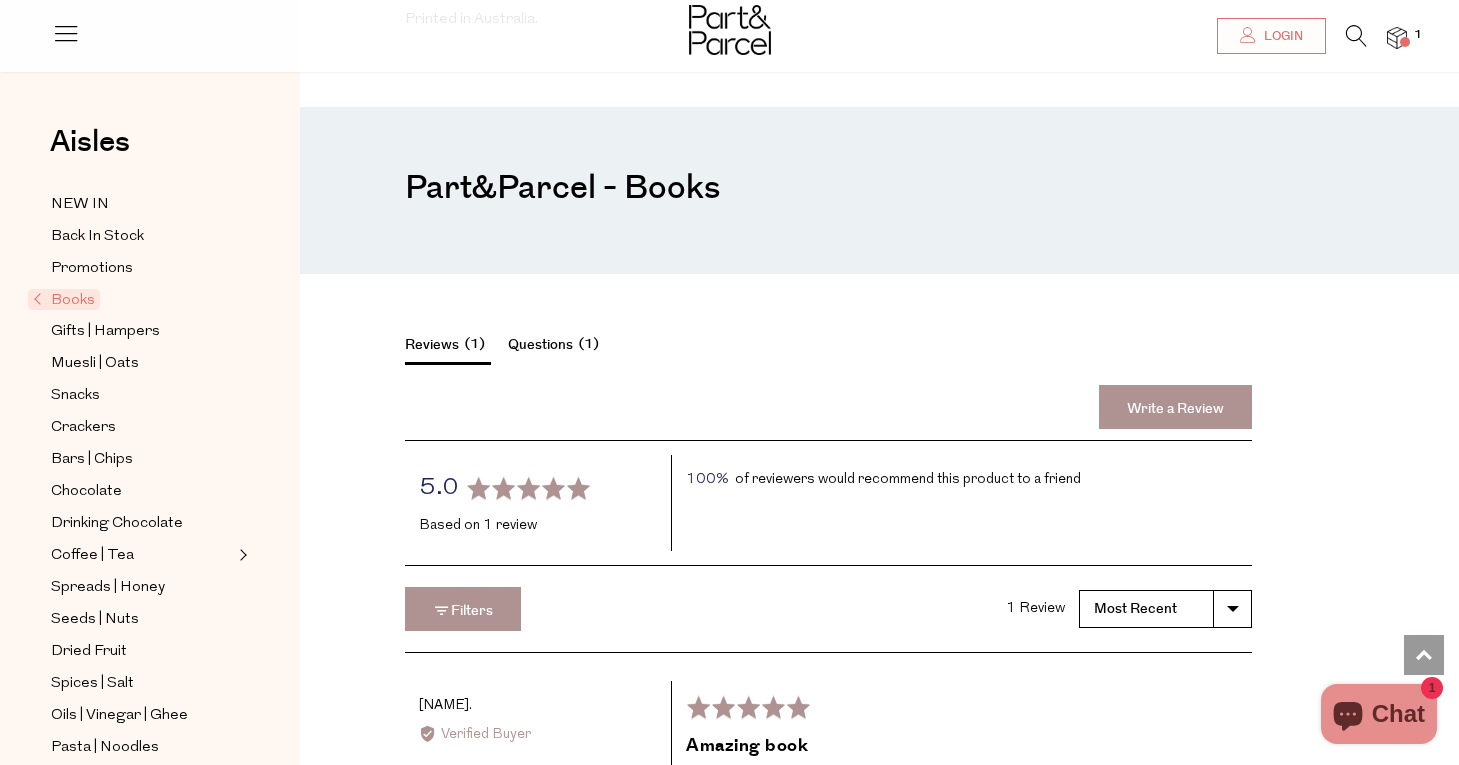 click at bounding box center [1397, 38] 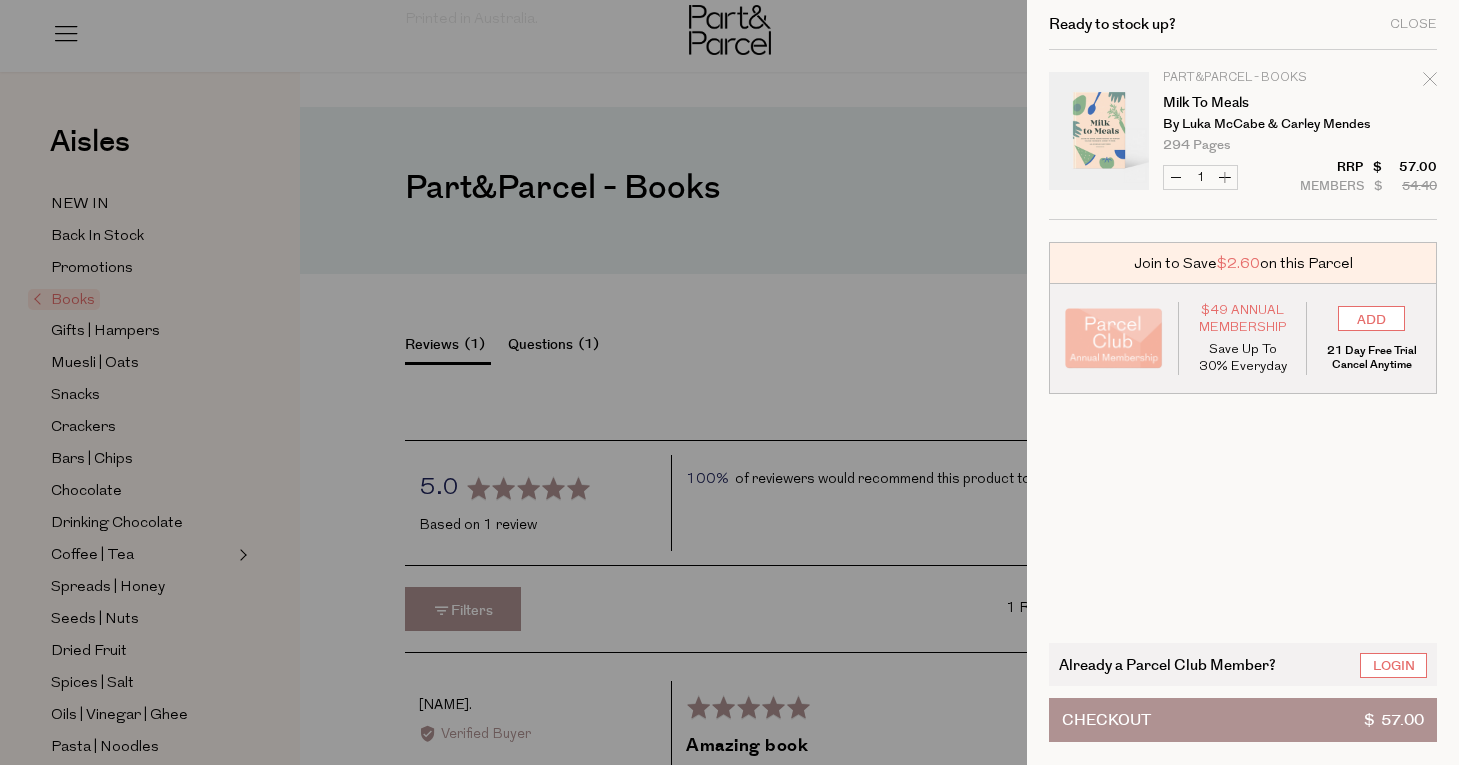 click on "Checkout $ 57.00" at bounding box center [1243, 720] 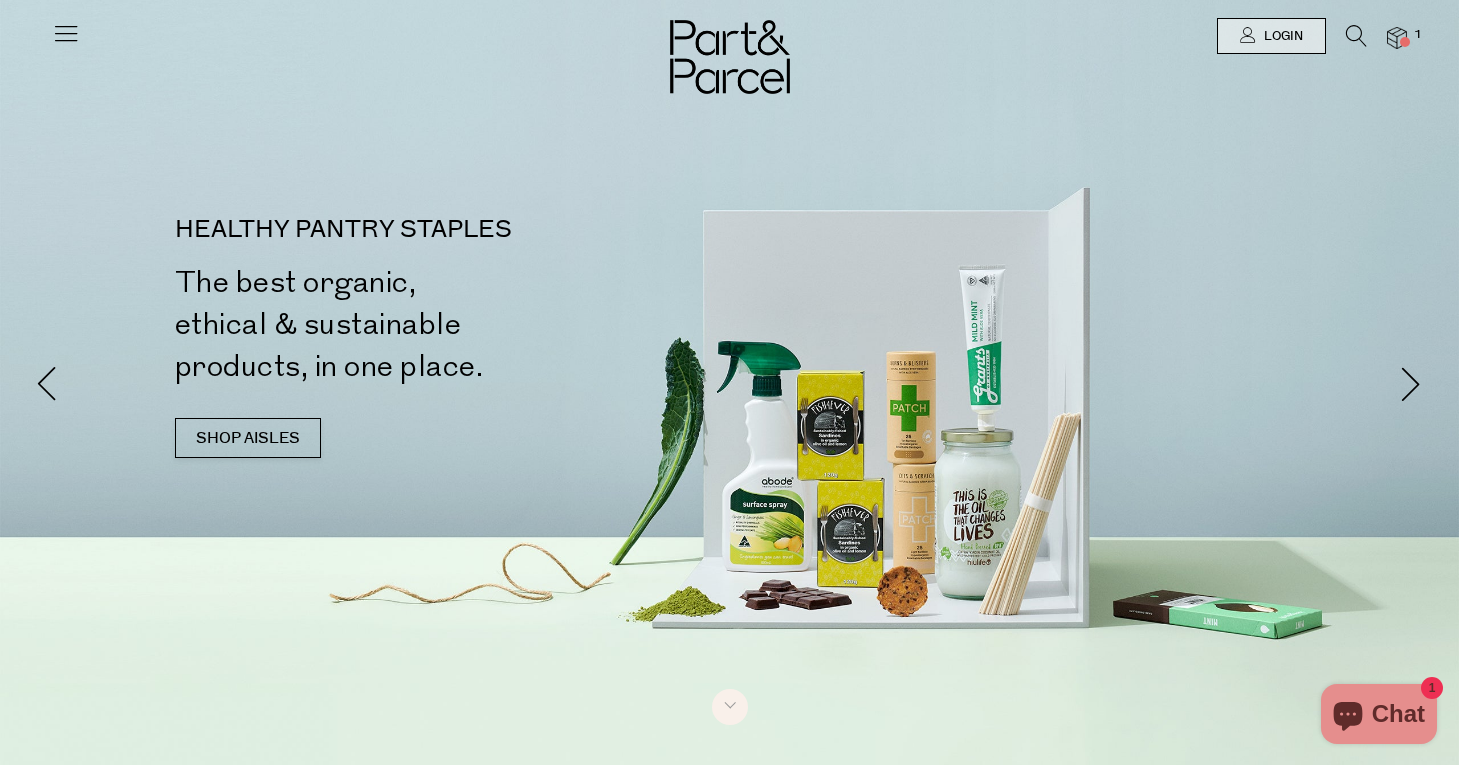 scroll, scrollTop: 0, scrollLeft: 0, axis: both 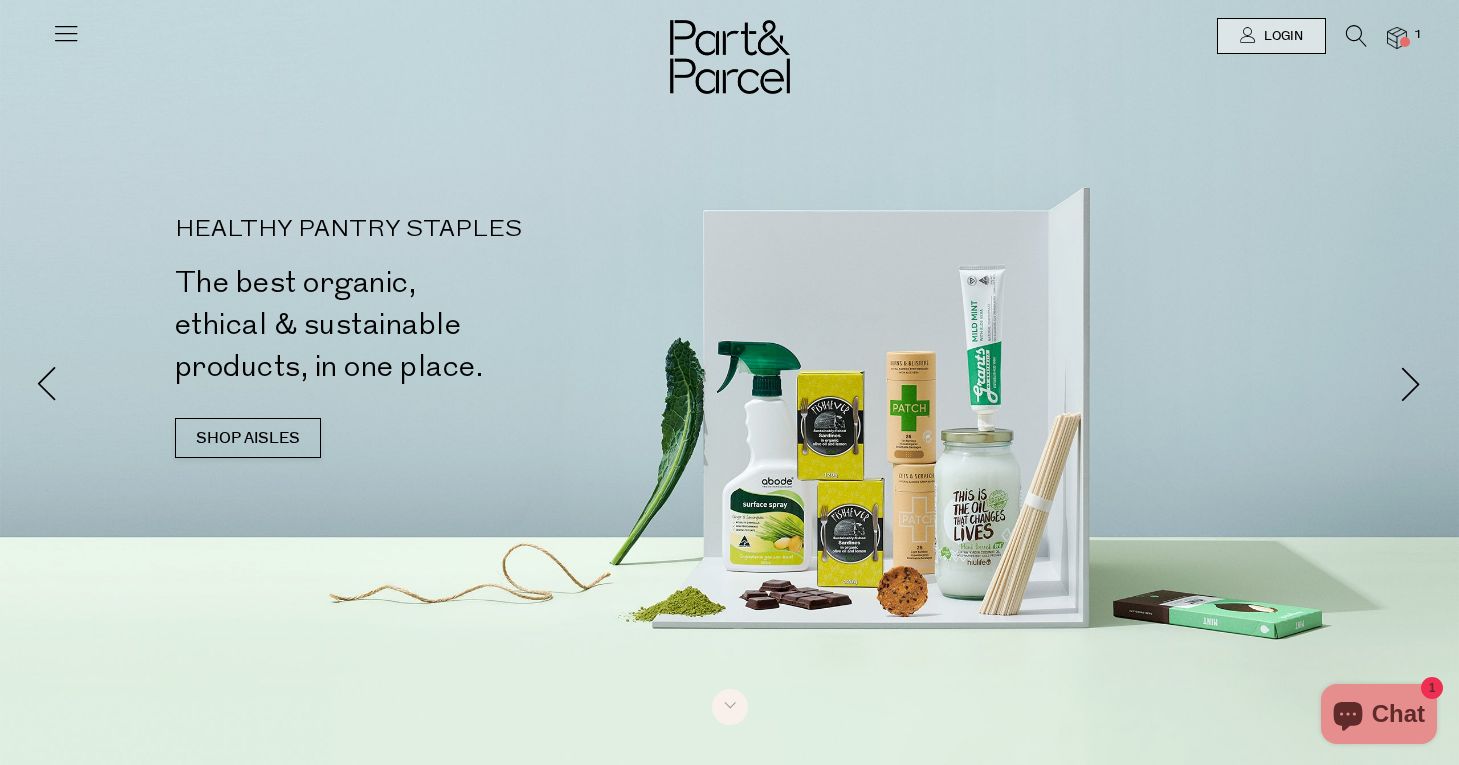 click at bounding box center [66, 33] 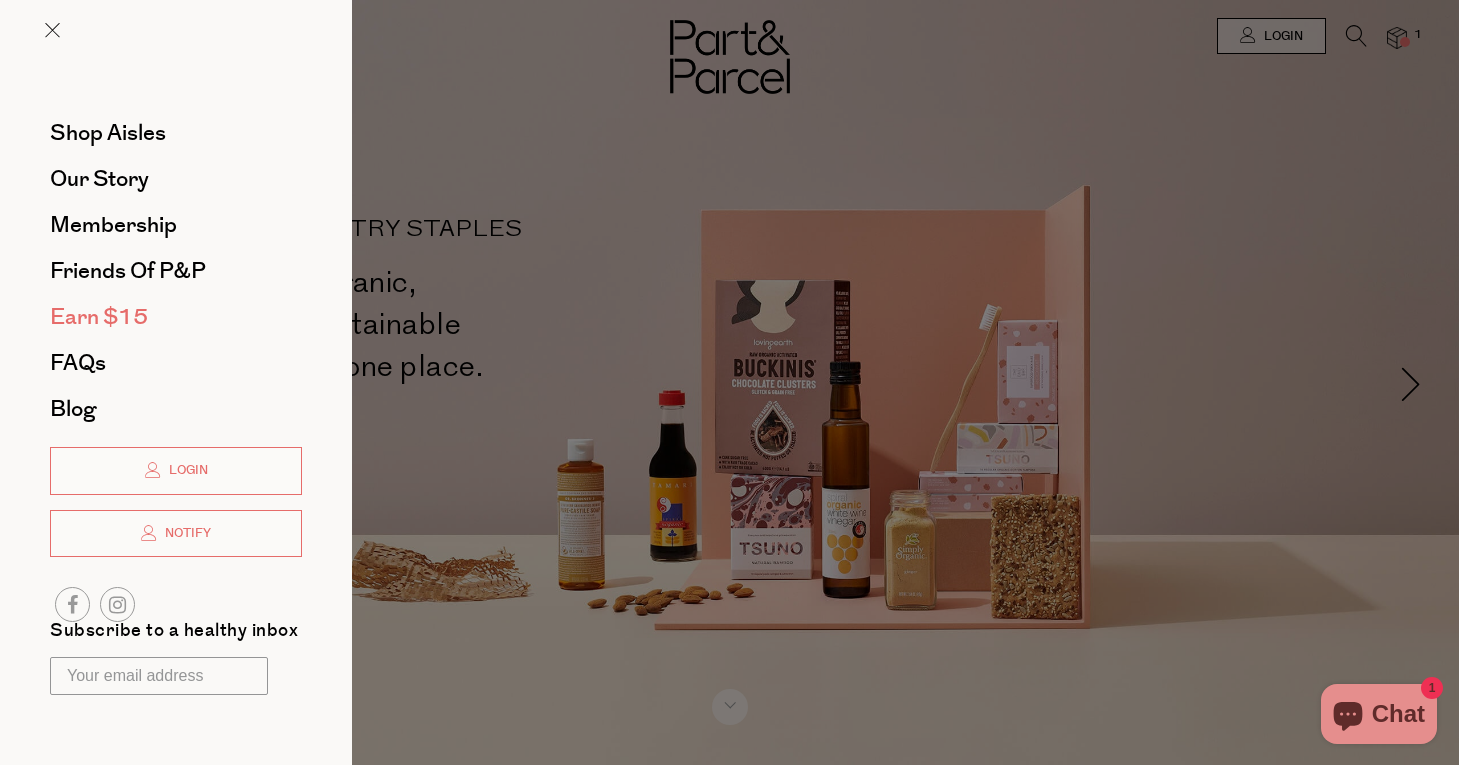 click on "Earn $15" at bounding box center (99, 317) 